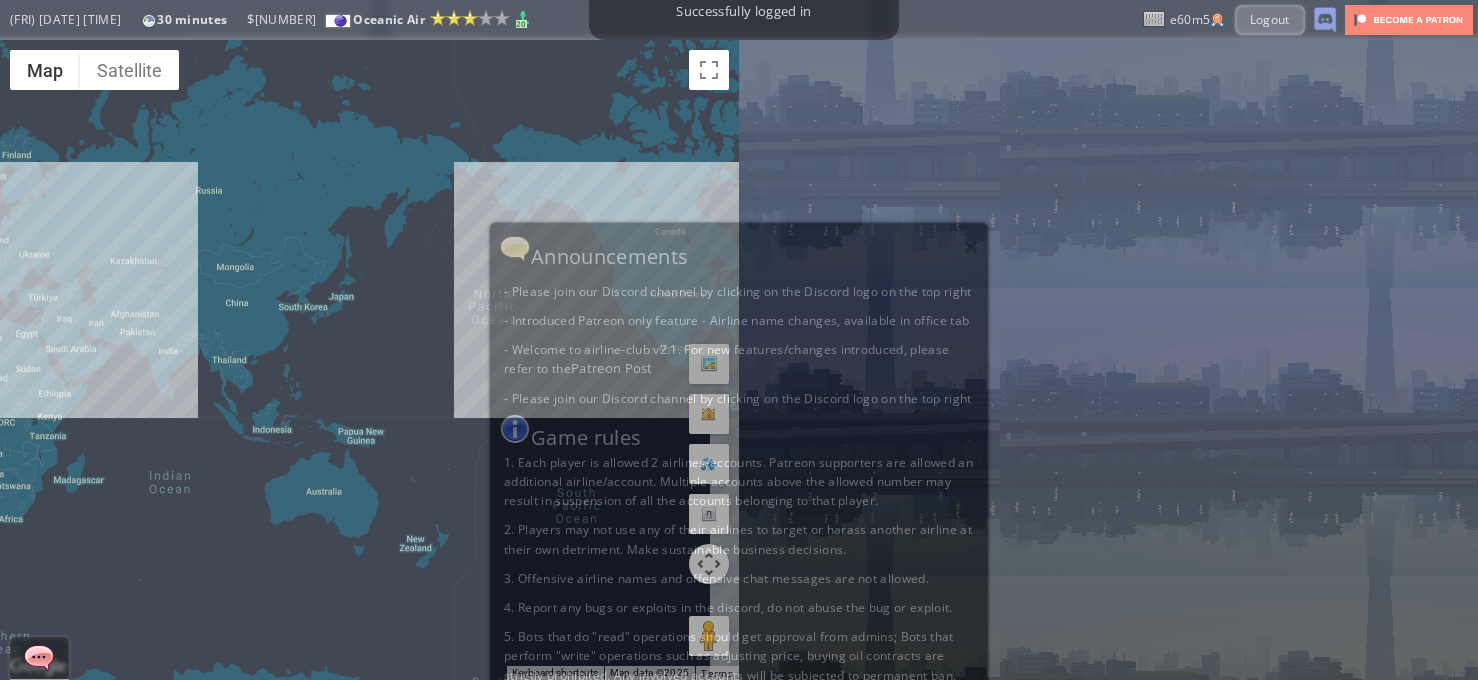 scroll, scrollTop: 0, scrollLeft: 0, axis: both 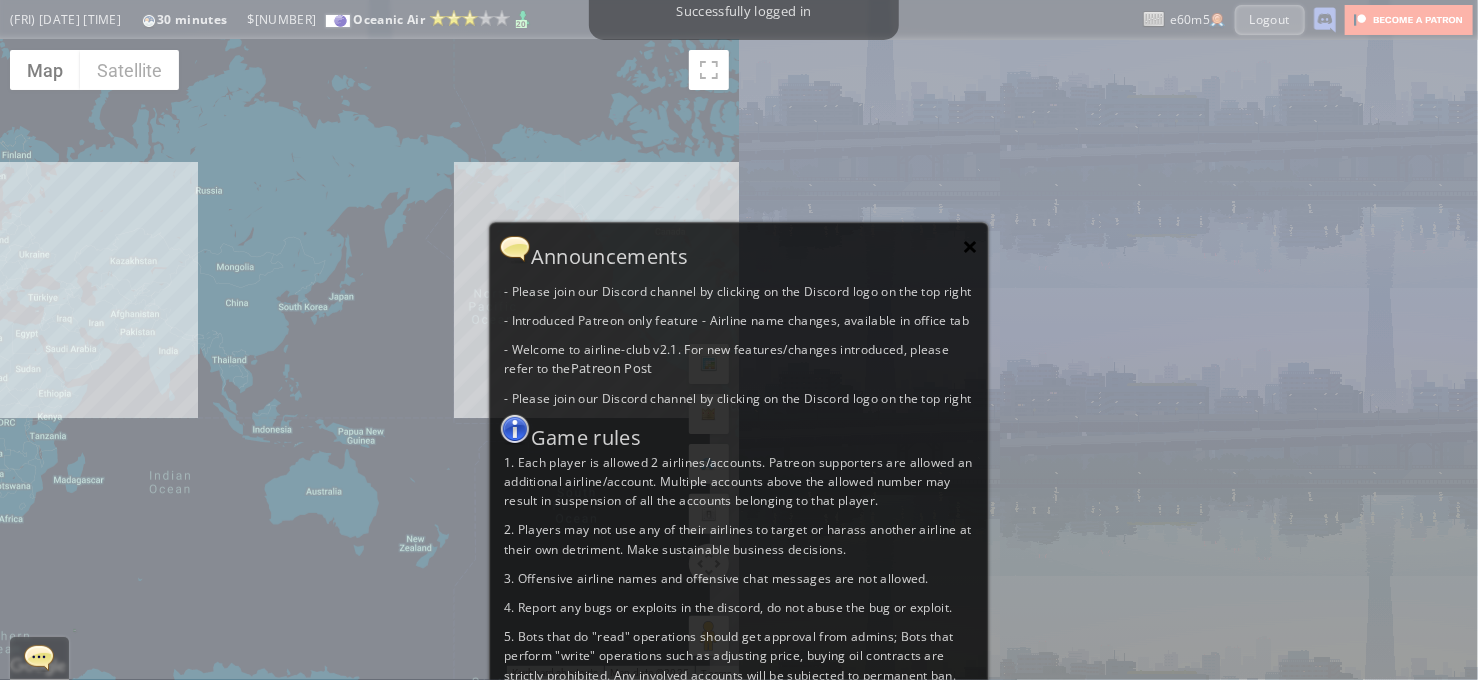 click on "×" at bounding box center [971, 246] 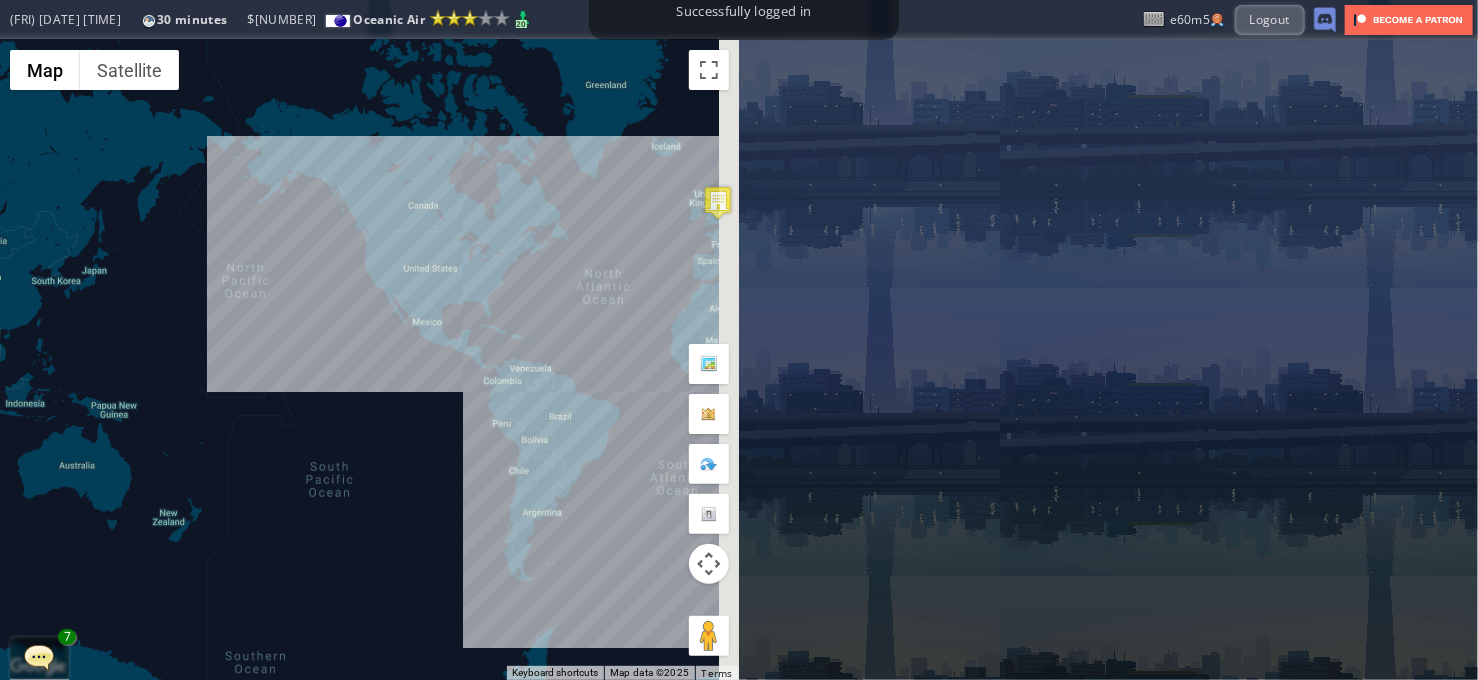 drag, startPoint x: 417, startPoint y: 337, endPoint x: 81, endPoint y: 325, distance: 336.2142 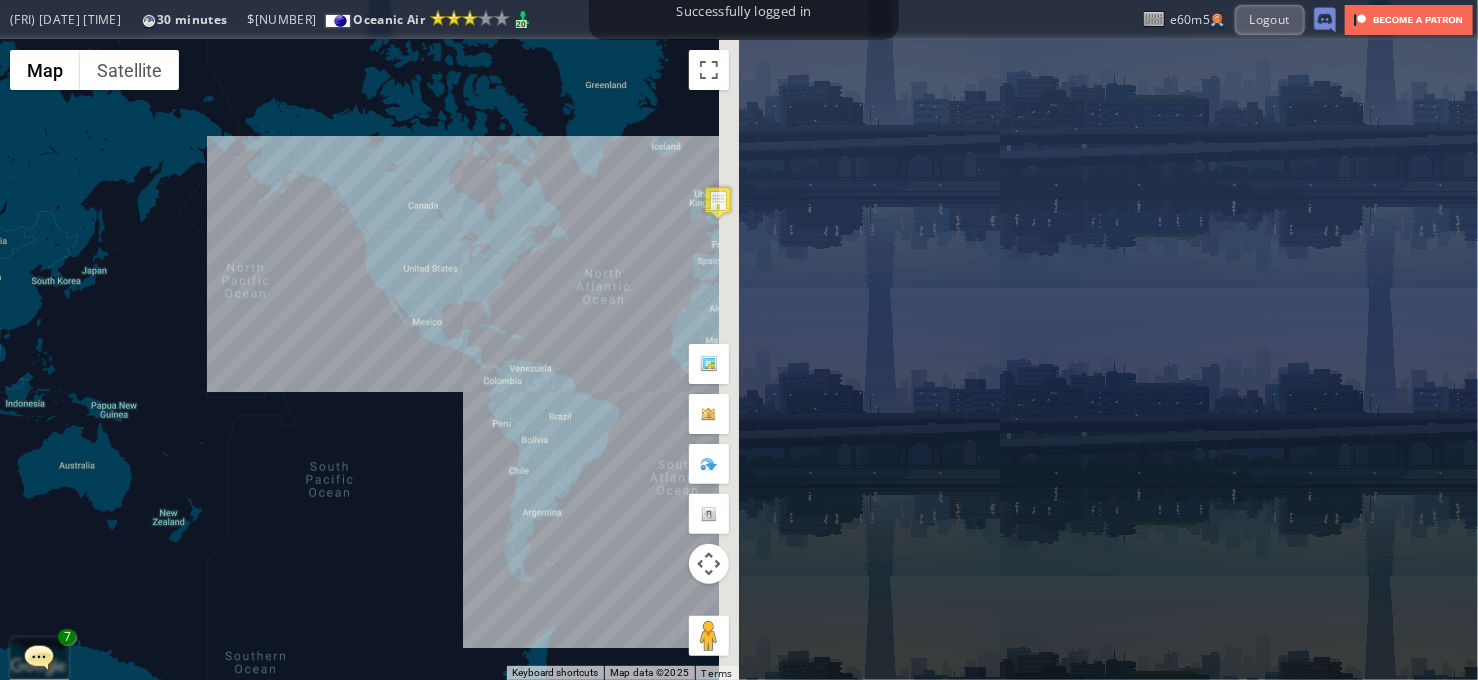 click on "To navigate, press the arrow keys." at bounding box center [369, 360] 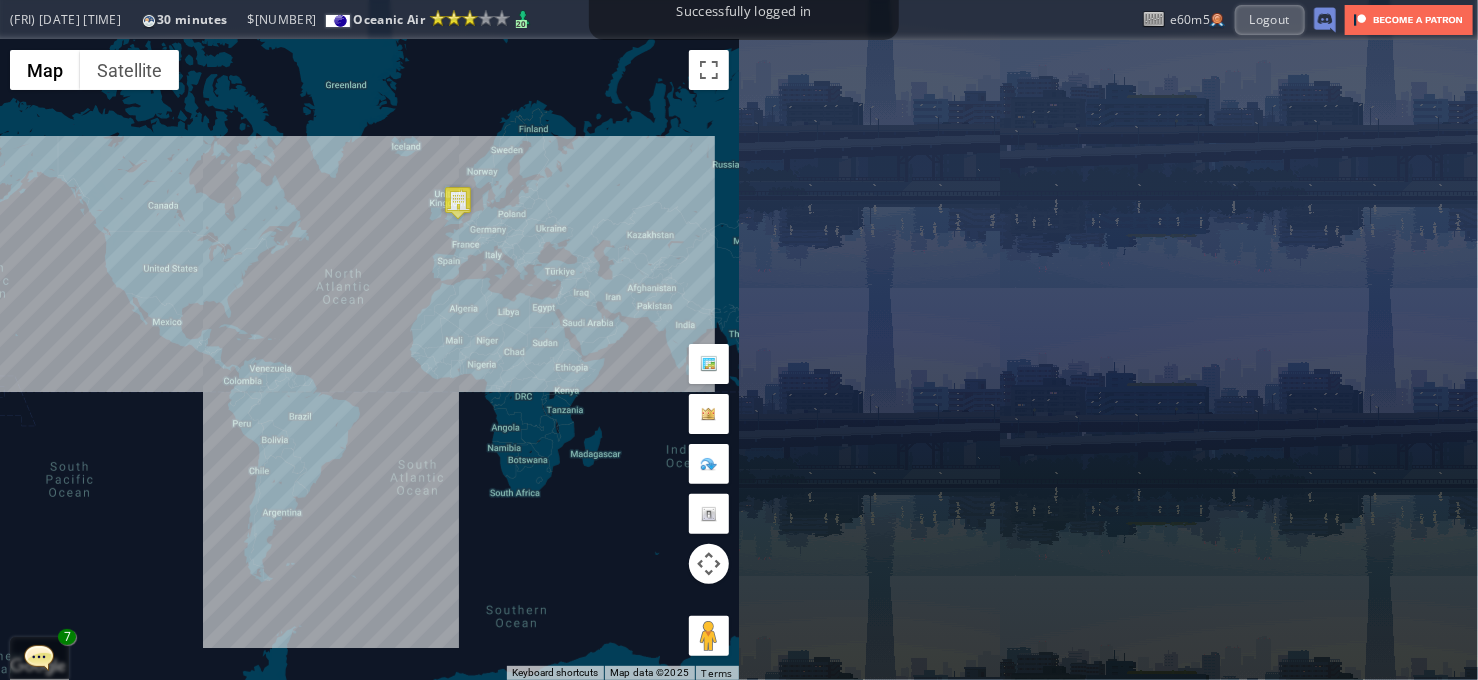 click on "To navigate, press the arrow keys." at bounding box center [369, 360] 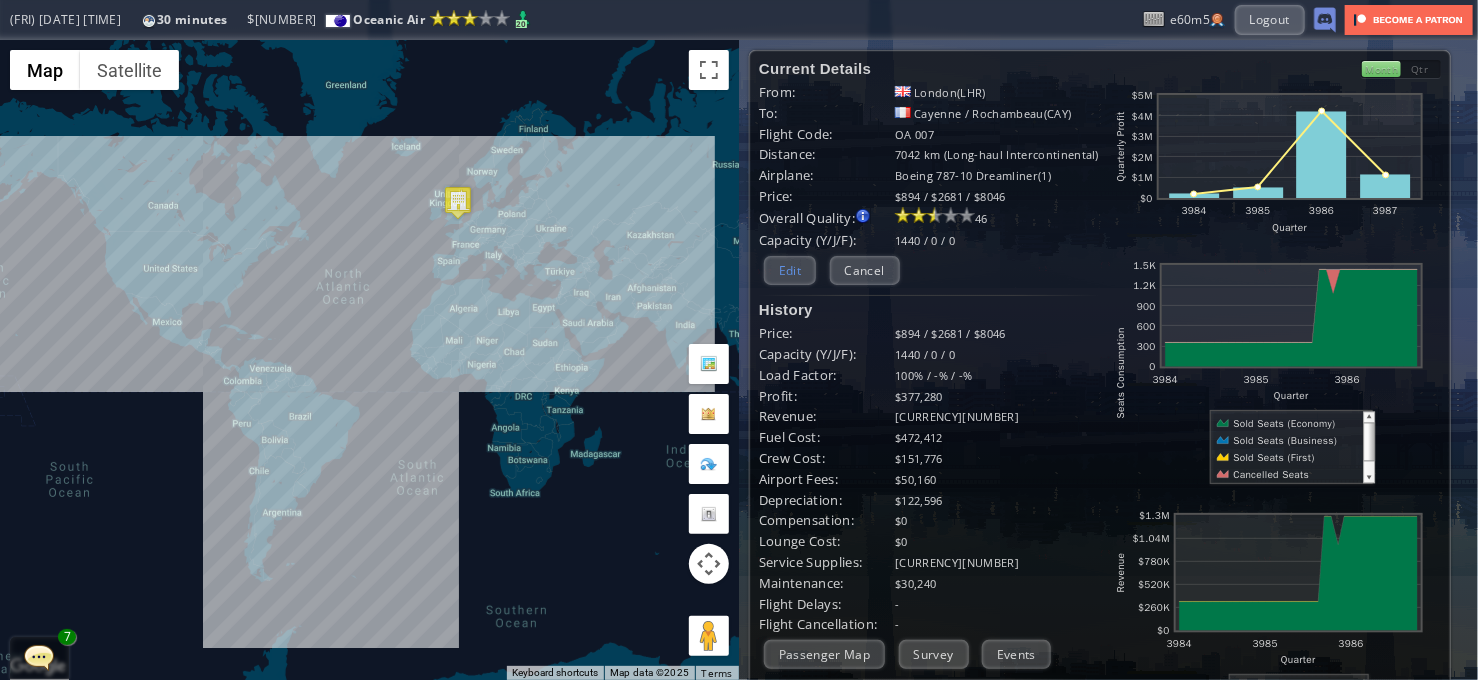 click on "Edit" at bounding box center [790, 270] 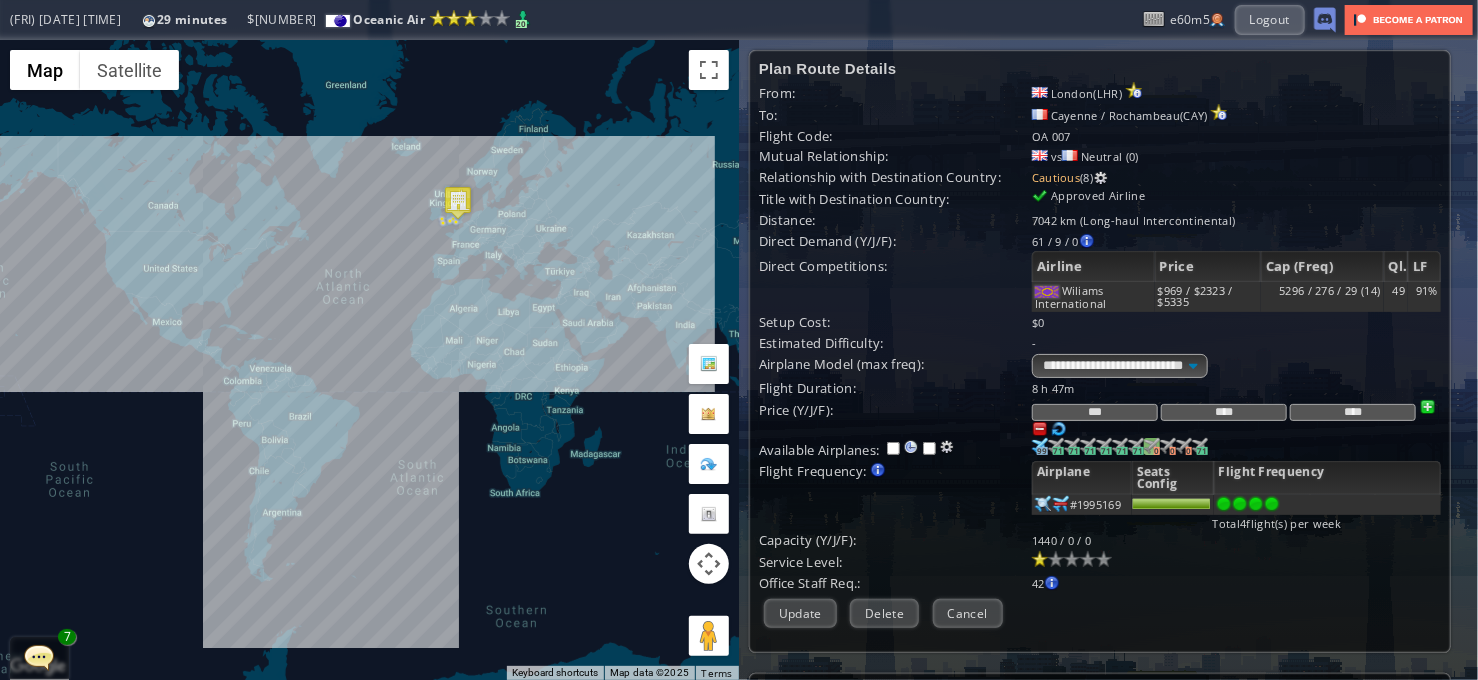 click at bounding box center [1040, 446] 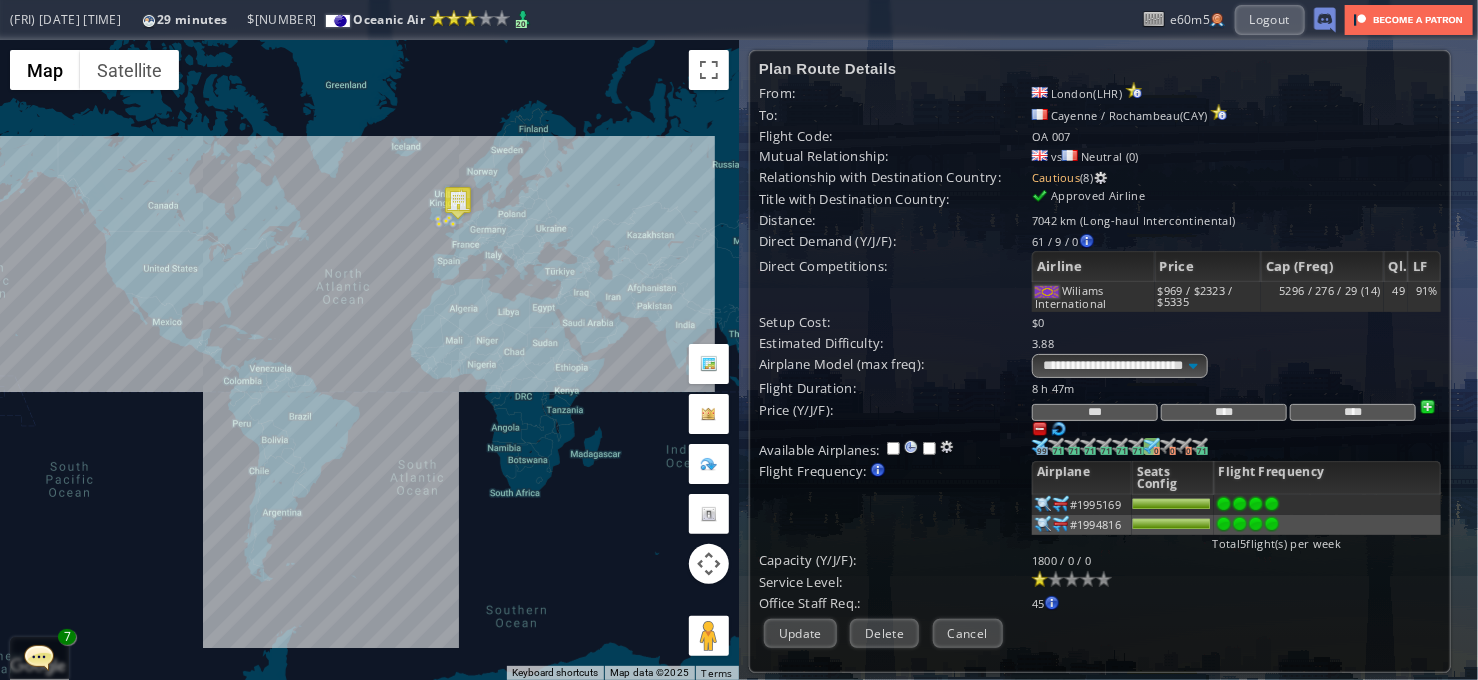 click at bounding box center (1272, 504) 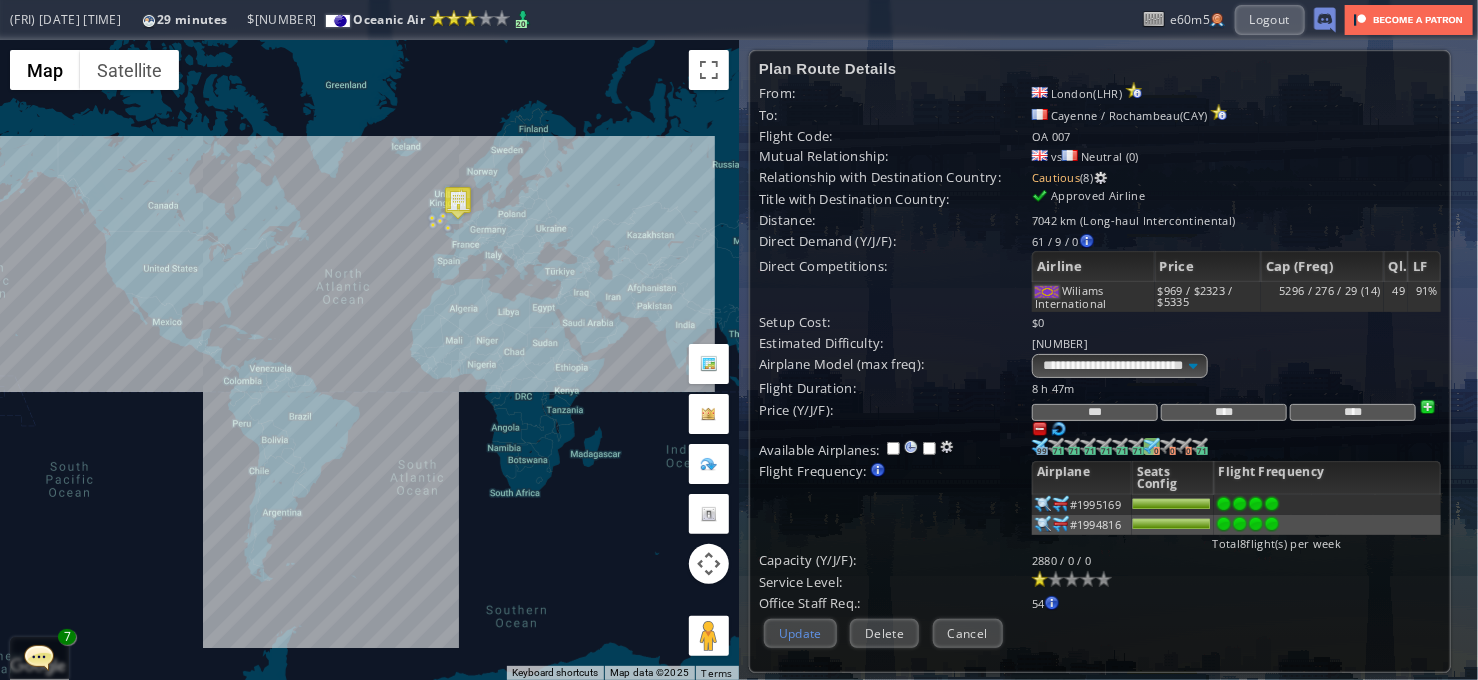 click on "Update" at bounding box center [800, 633] 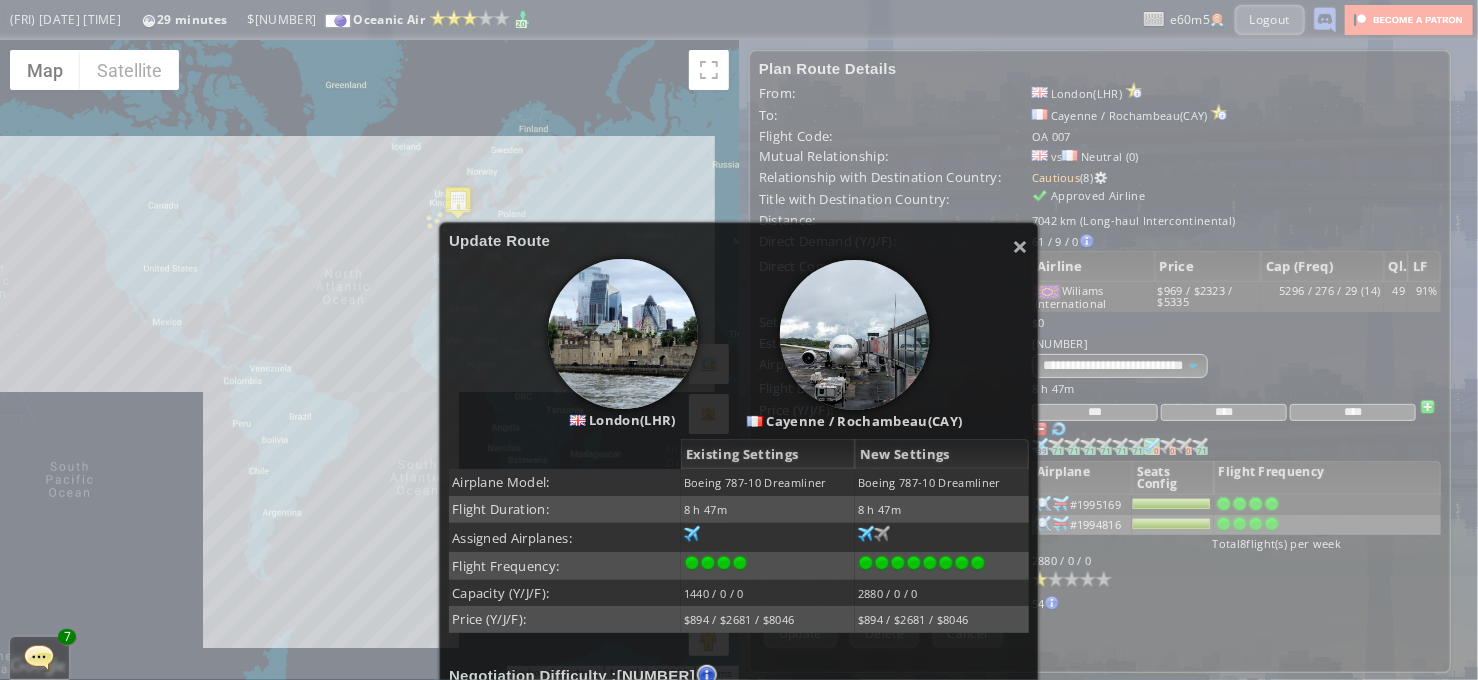 scroll, scrollTop: 300, scrollLeft: 0, axis: vertical 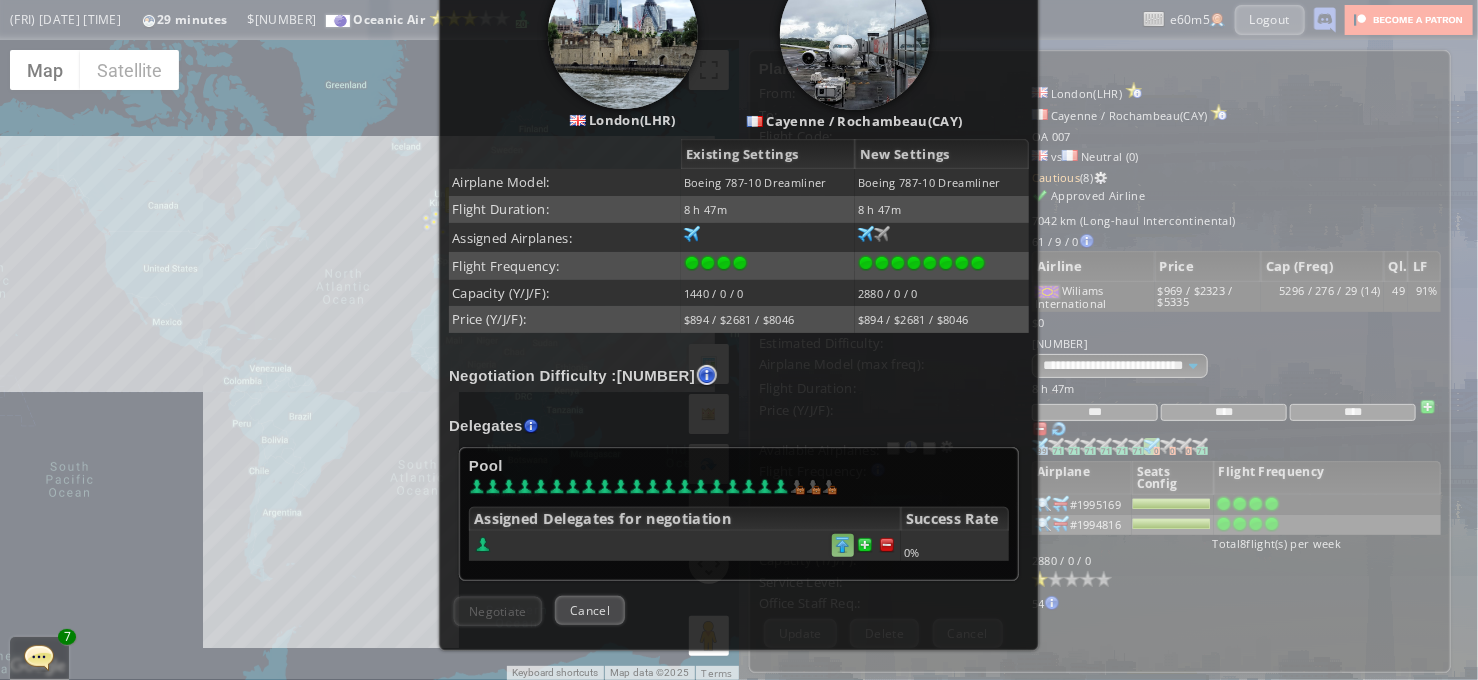 click at bounding box center [887, 545] 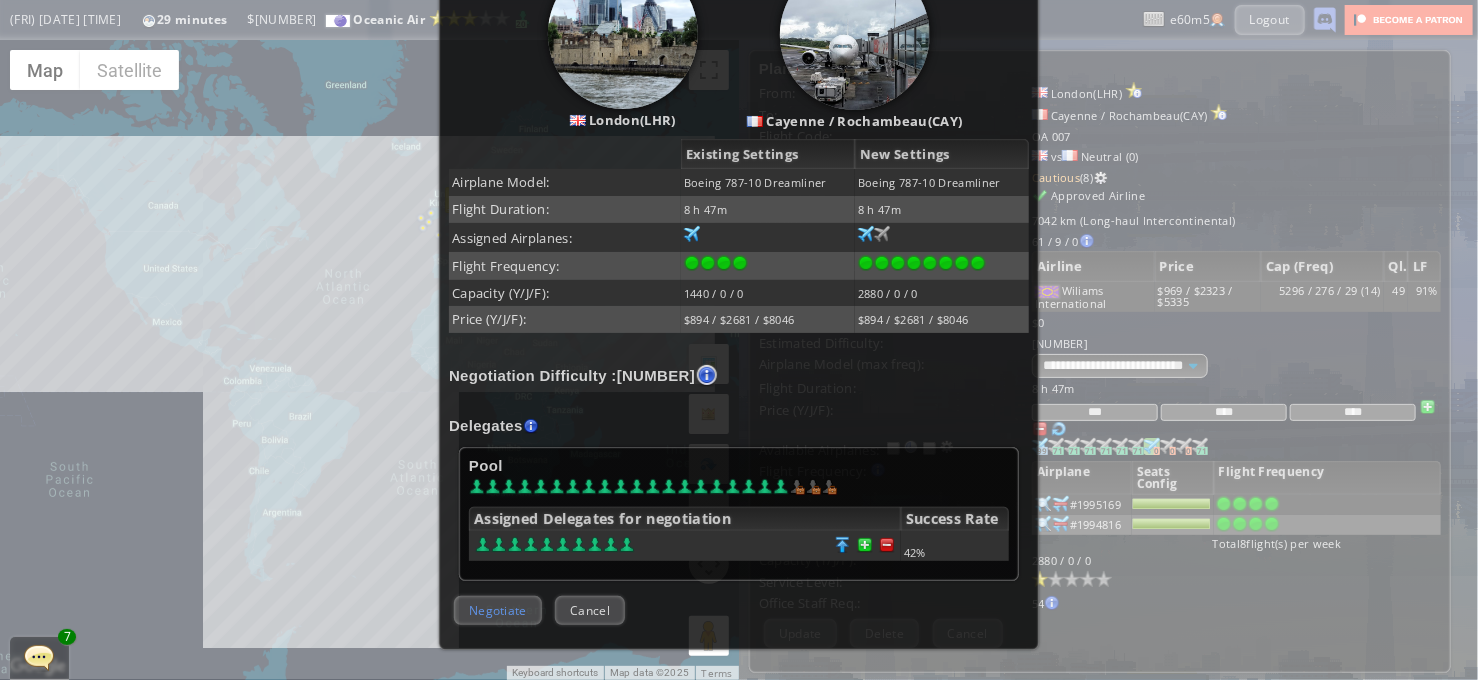 click on "Negotiate" at bounding box center [498, 610] 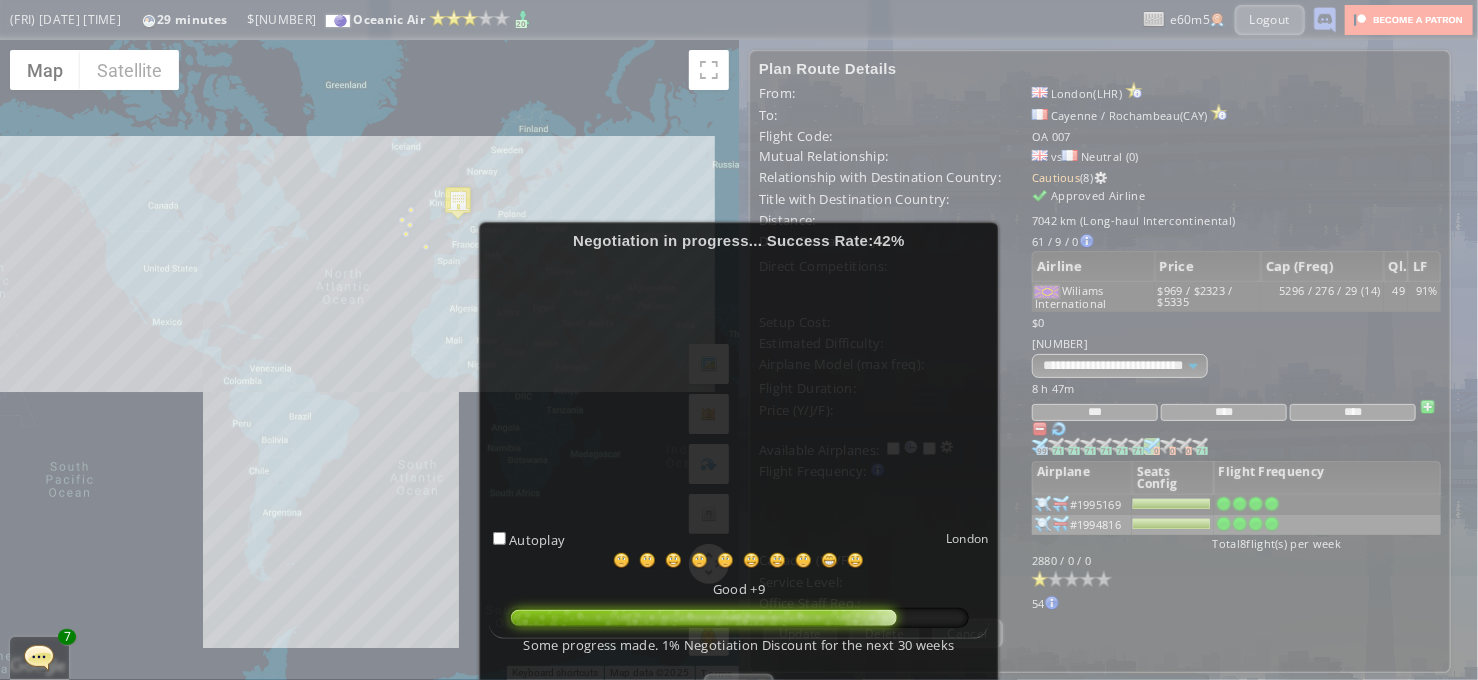 scroll, scrollTop: 100, scrollLeft: 0, axis: vertical 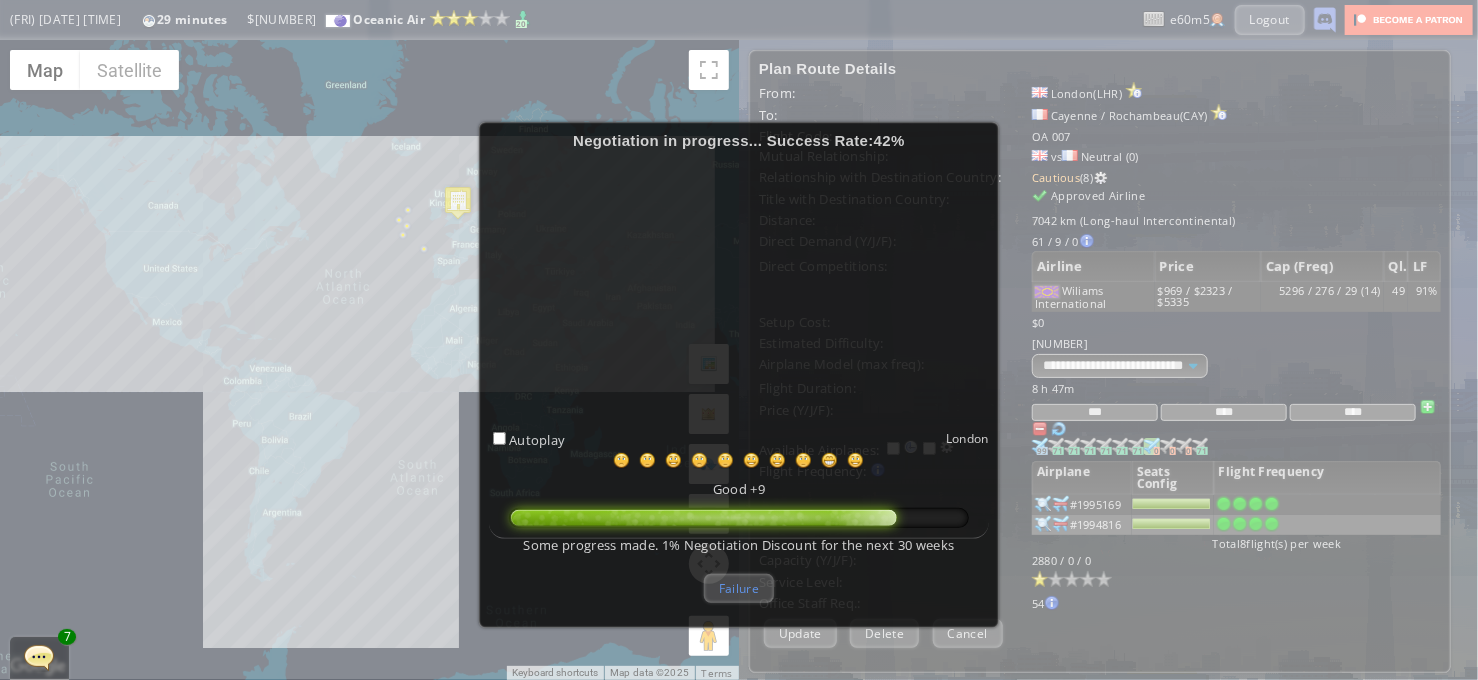 click on "Failure" at bounding box center [739, 588] 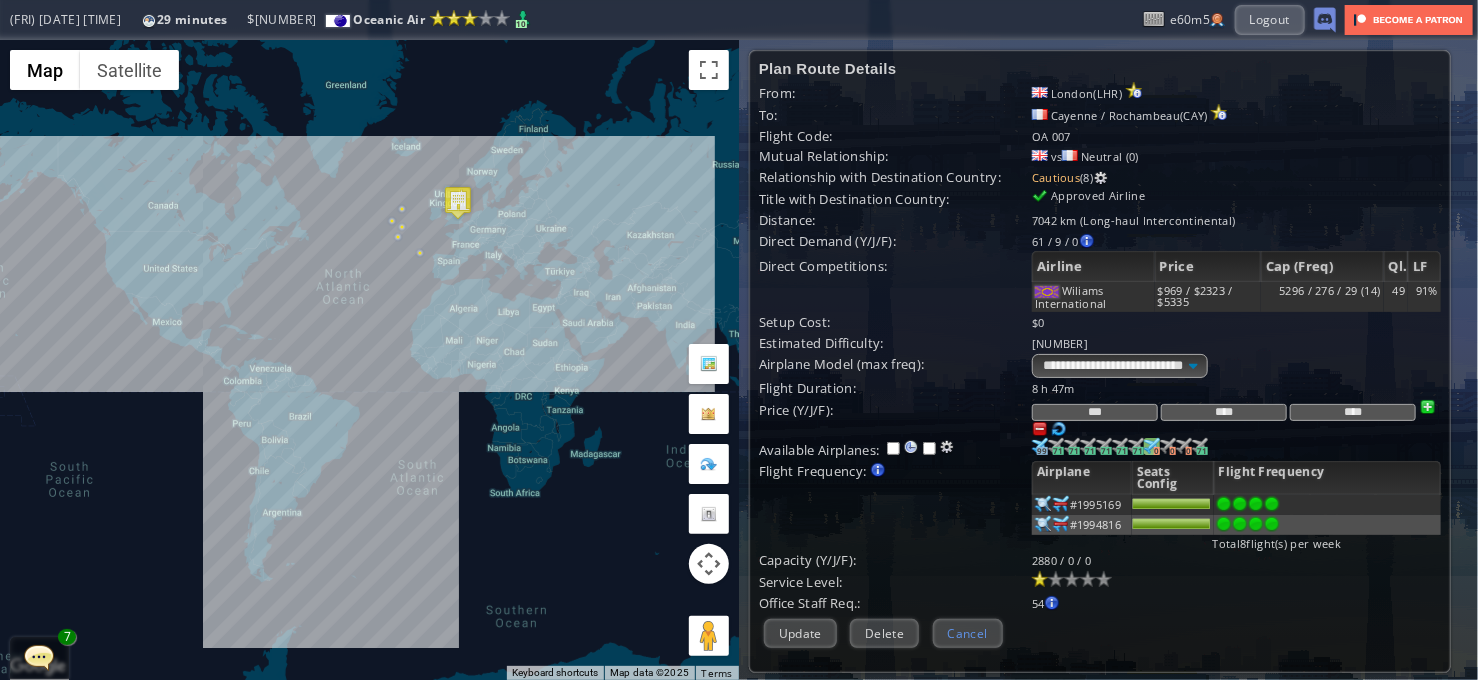 click on "Cancel" at bounding box center [968, 633] 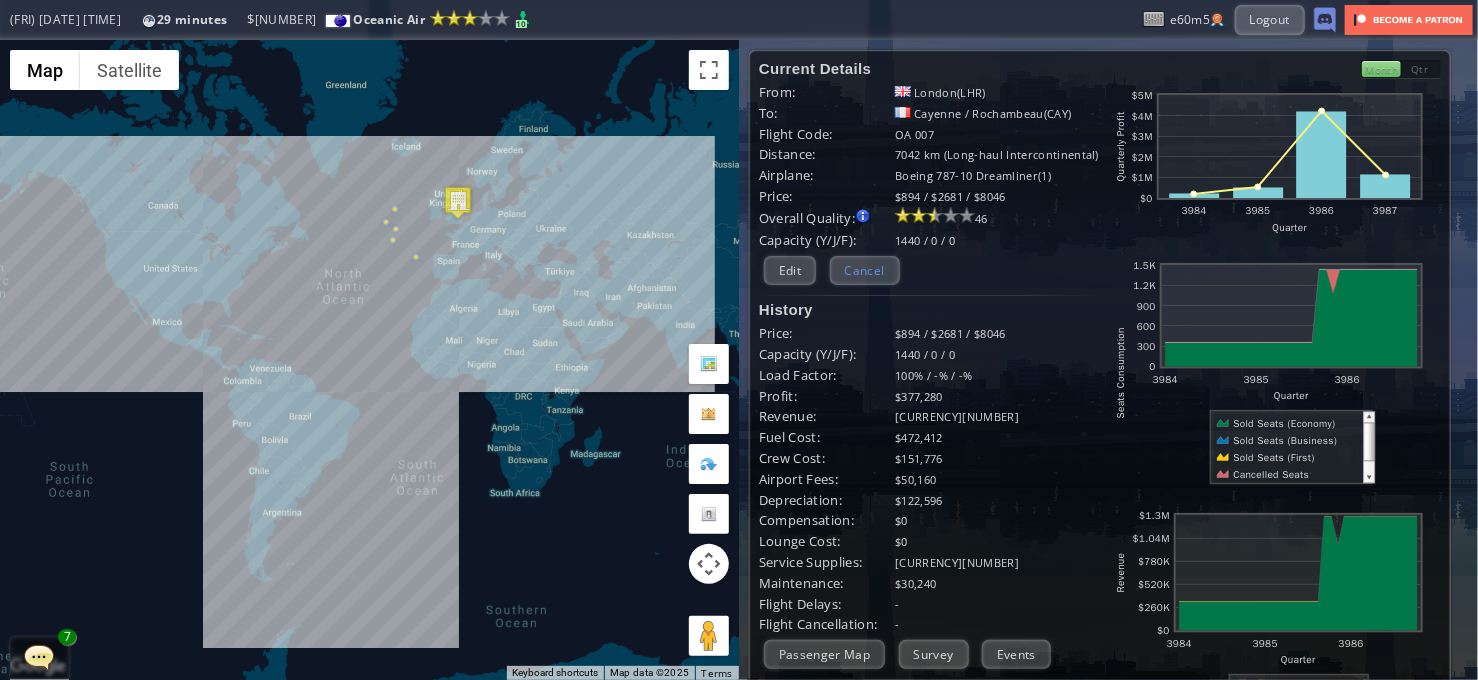 click on "Cancel" at bounding box center [865, 270] 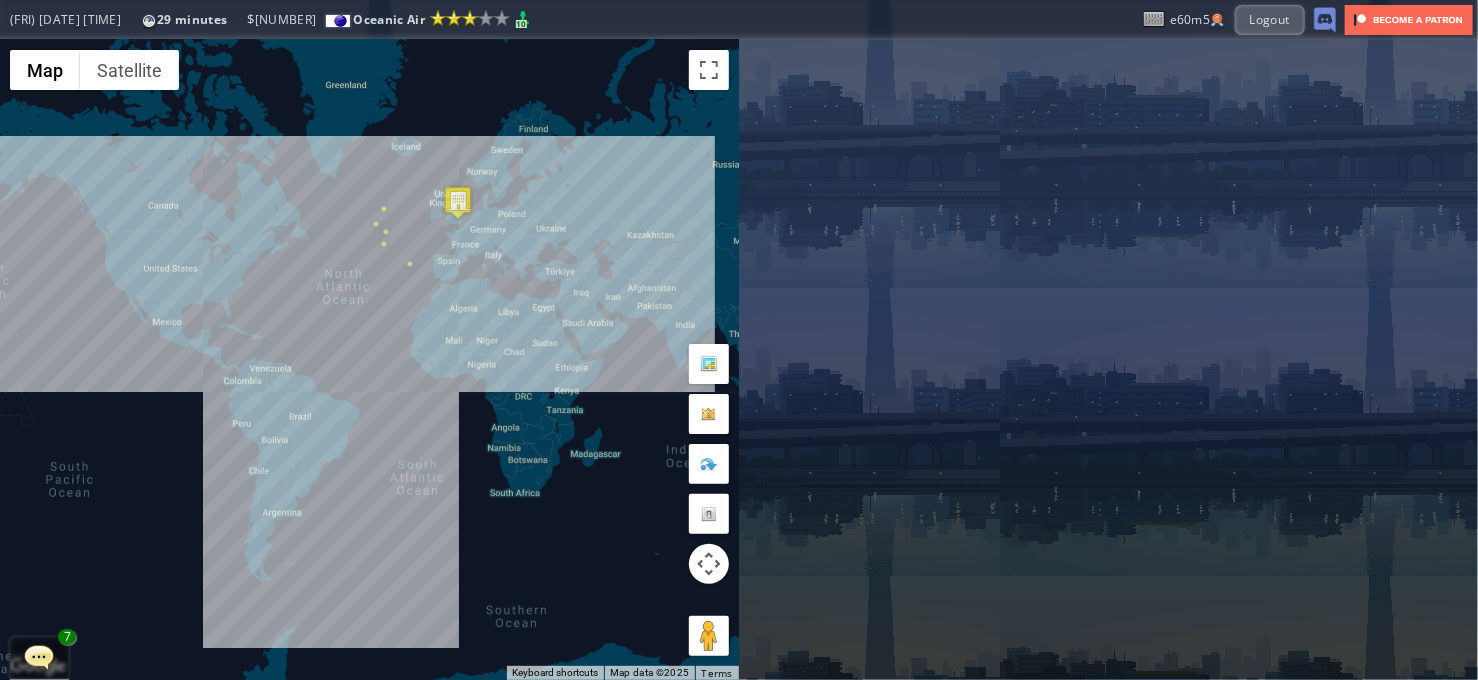 click at bounding box center (458, 202) 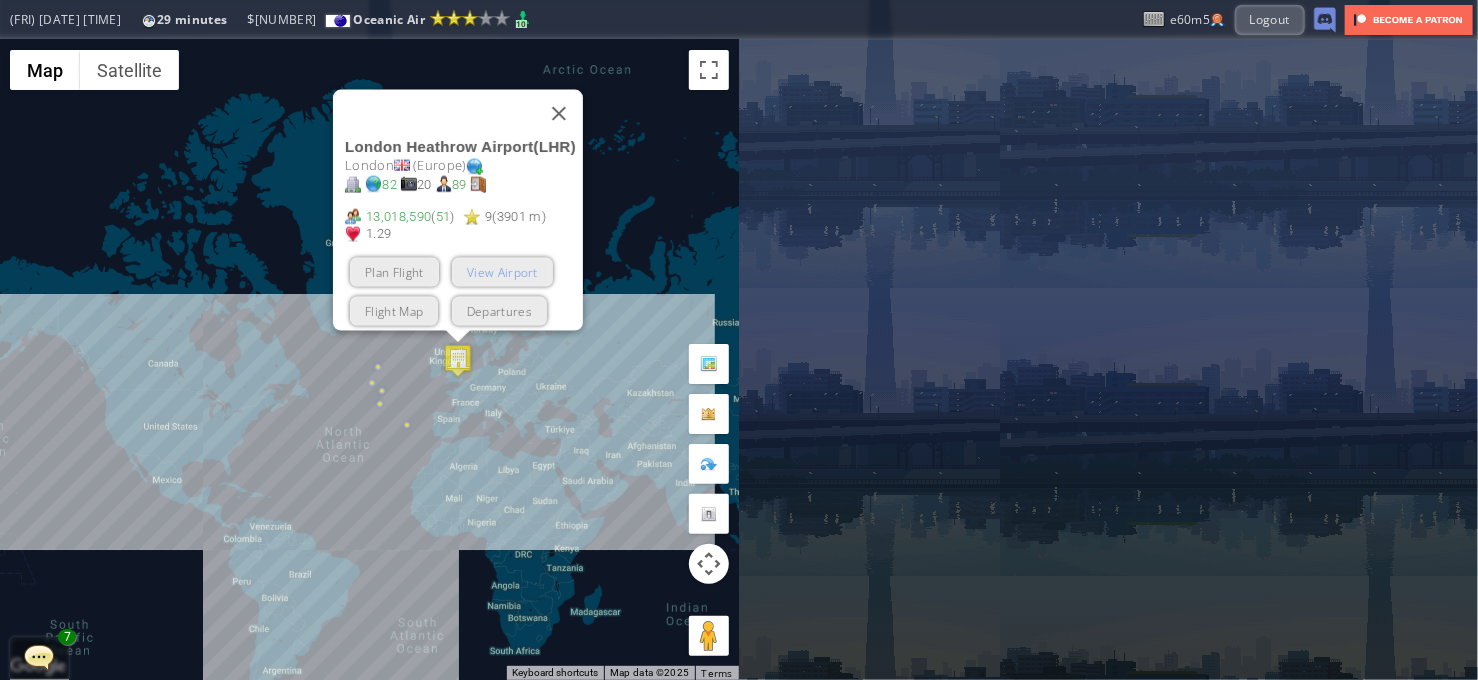 click on "View Airport" at bounding box center (501, 272) 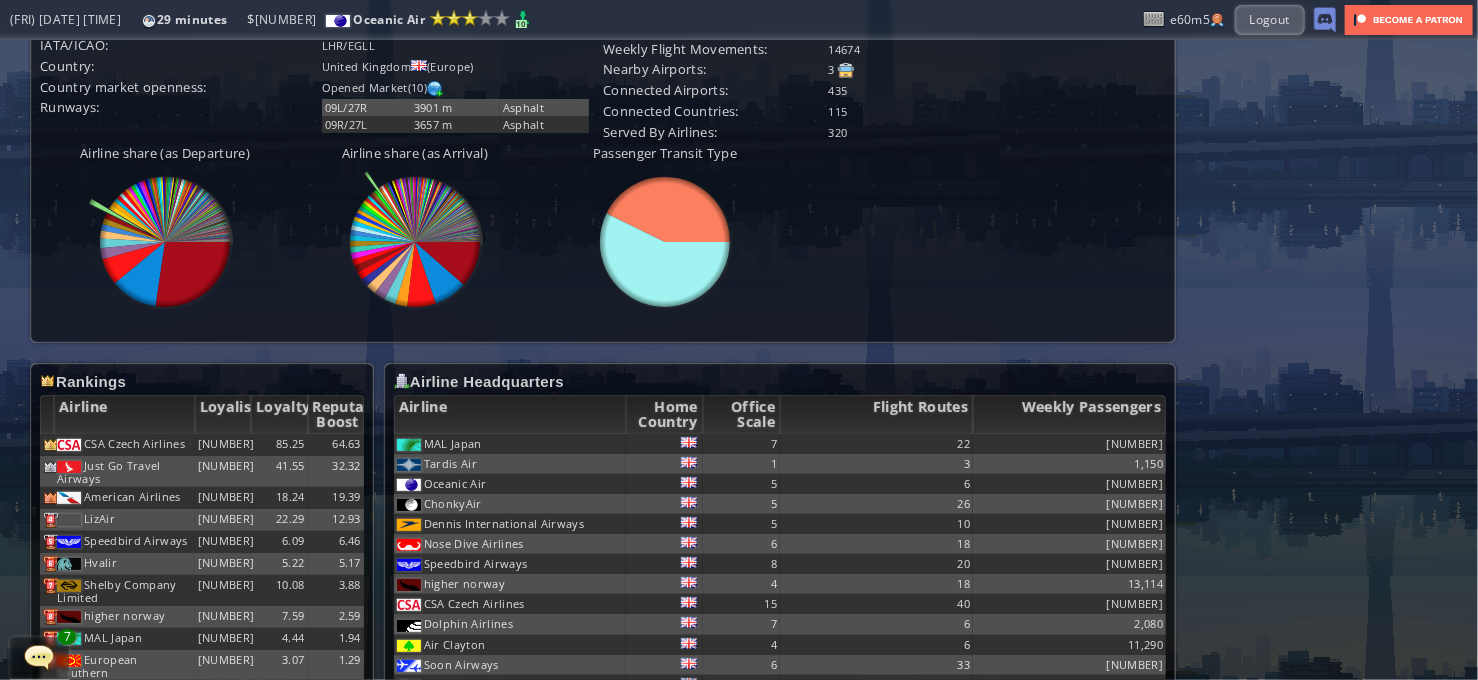 scroll, scrollTop: 1100, scrollLeft: 0, axis: vertical 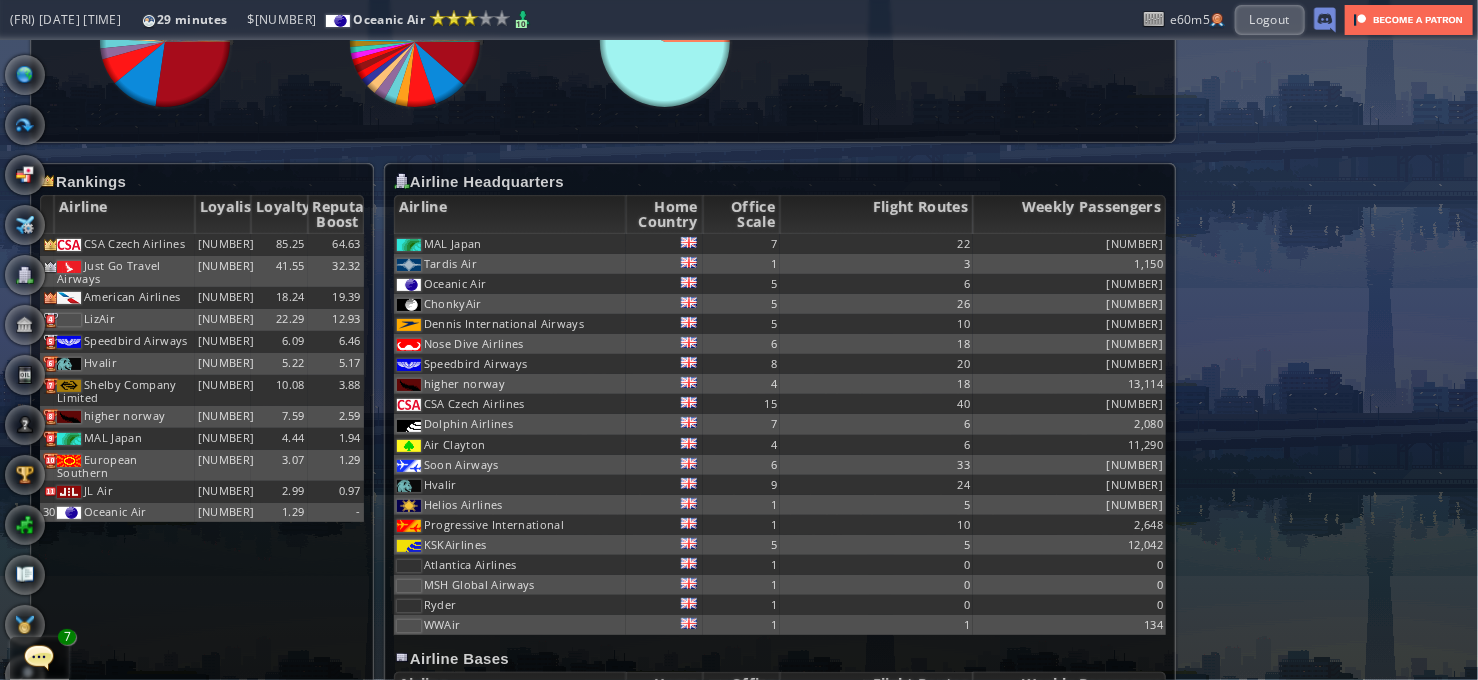 click at bounding box center (7, 340) 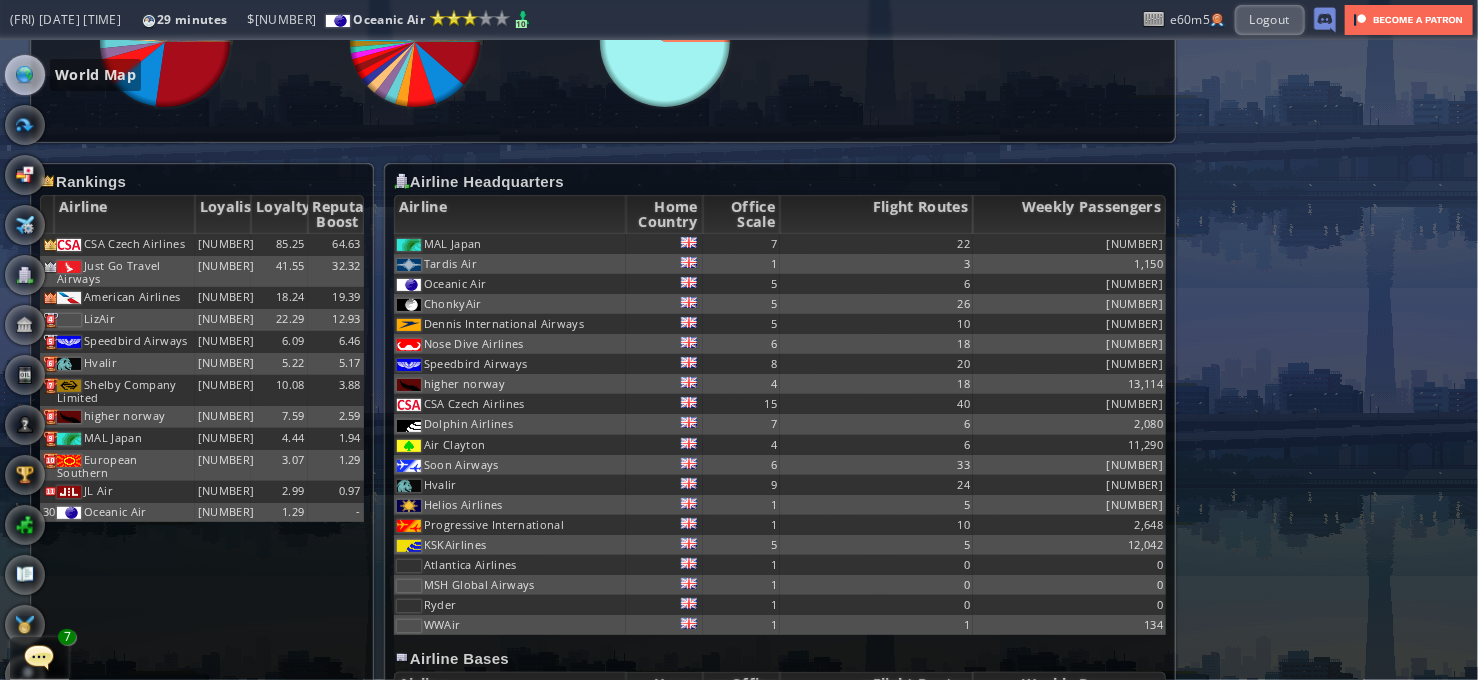click at bounding box center (25, 75) 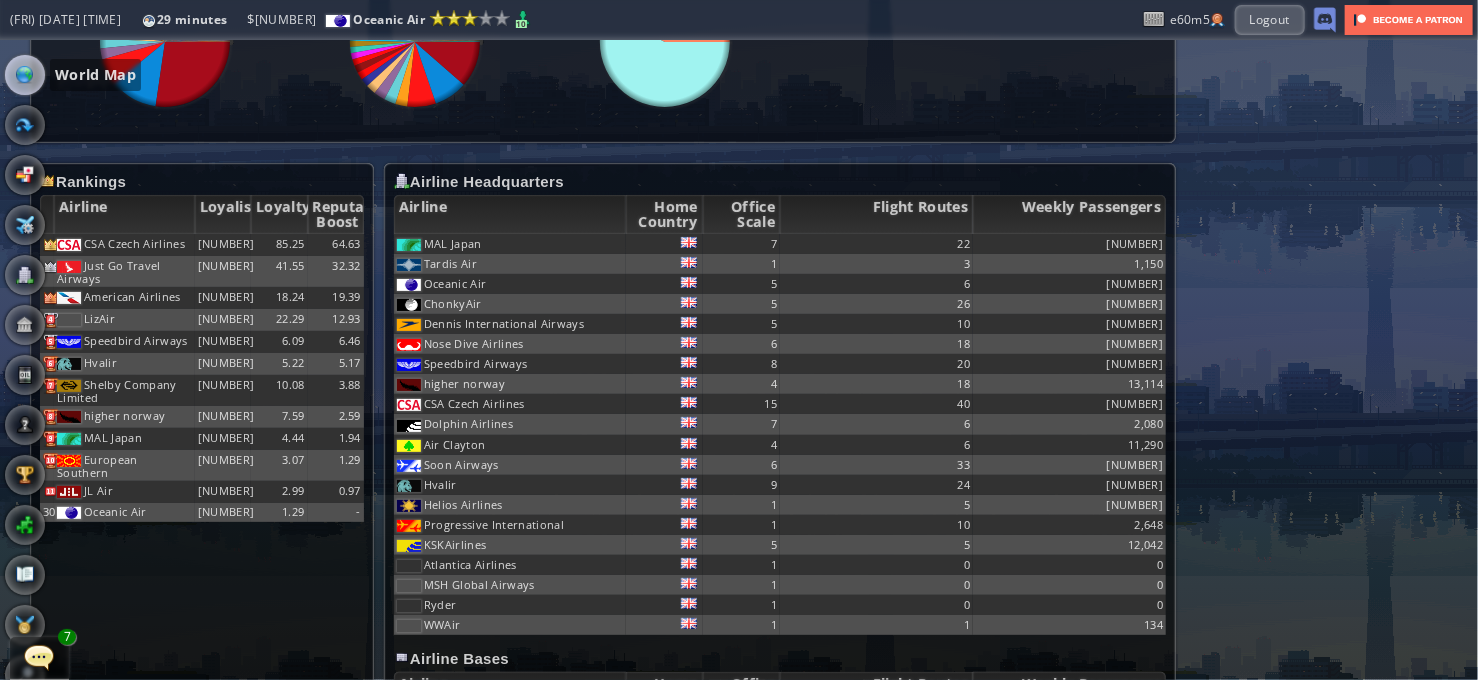 scroll, scrollTop: 0, scrollLeft: 0, axis: both 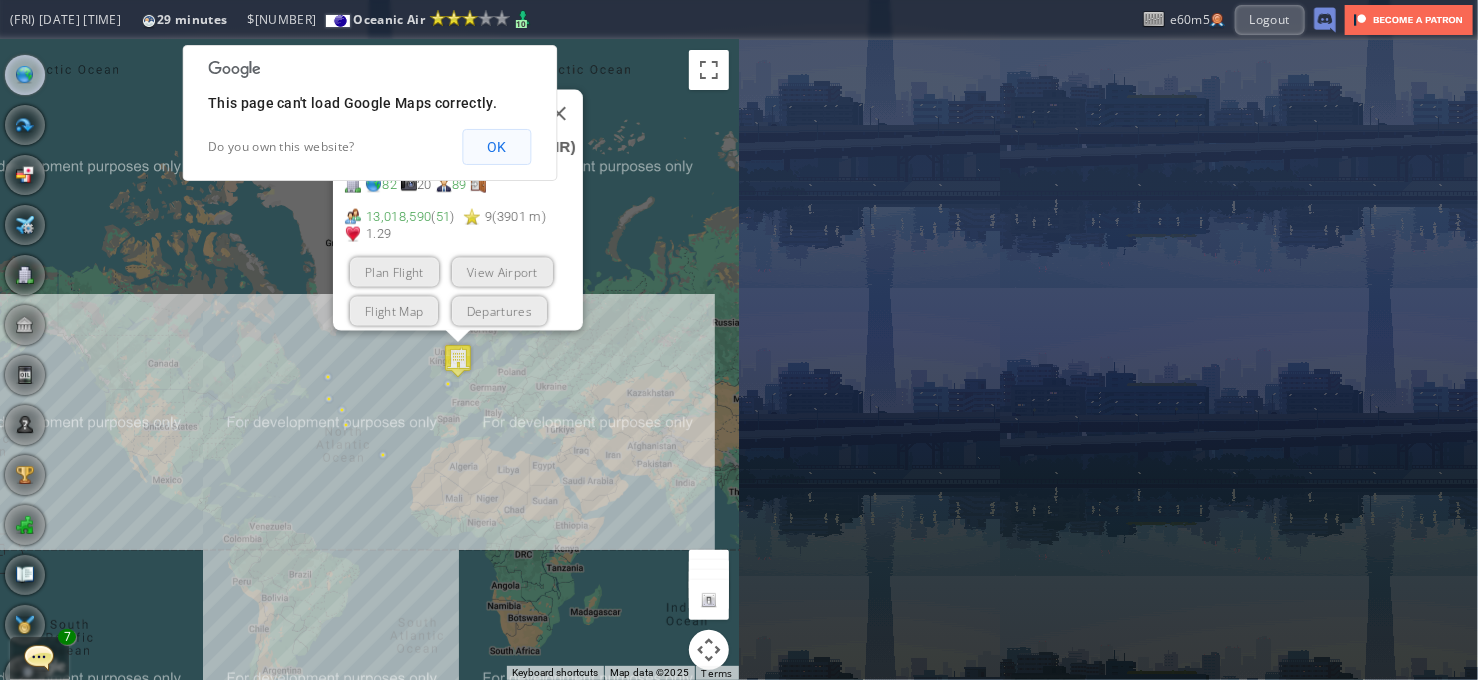 click on "OK" at bounding box center (496, 147) 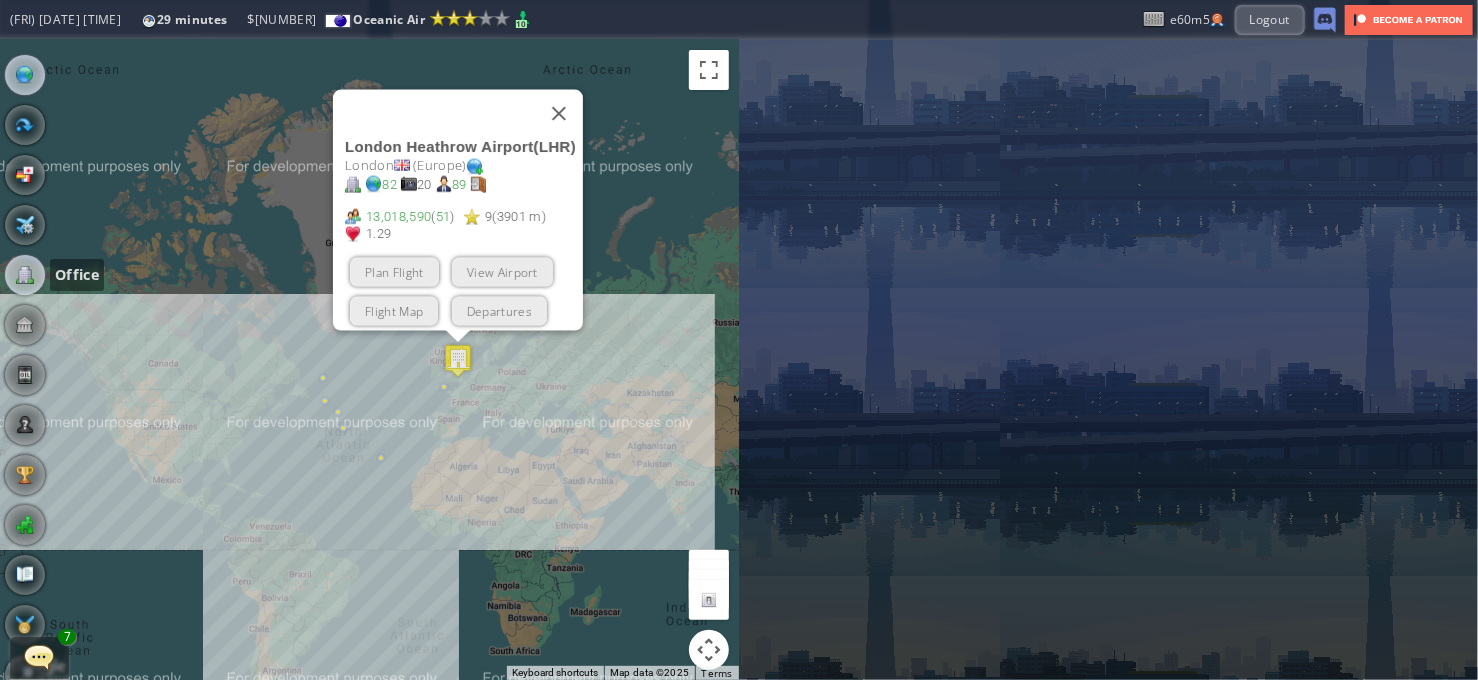 click at bounding box center [25, 275] 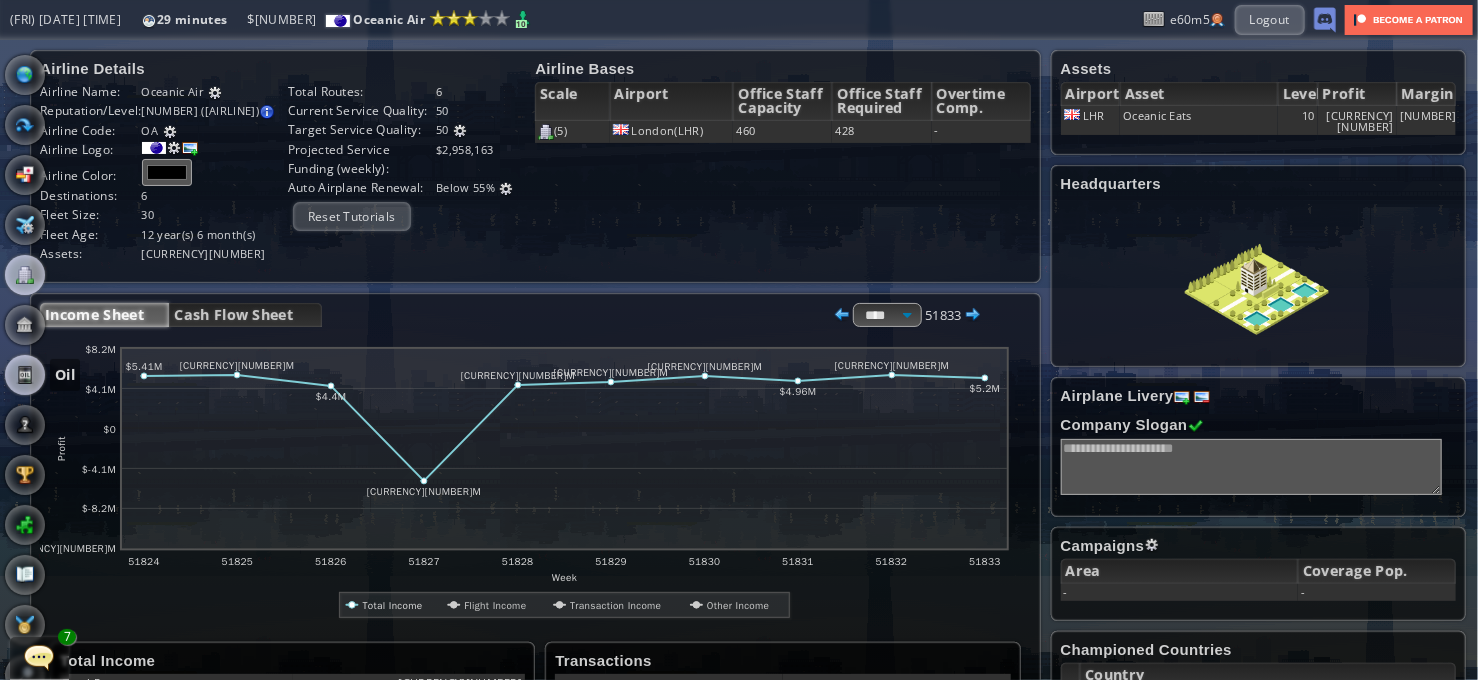 click at bounding box center [25, 375] 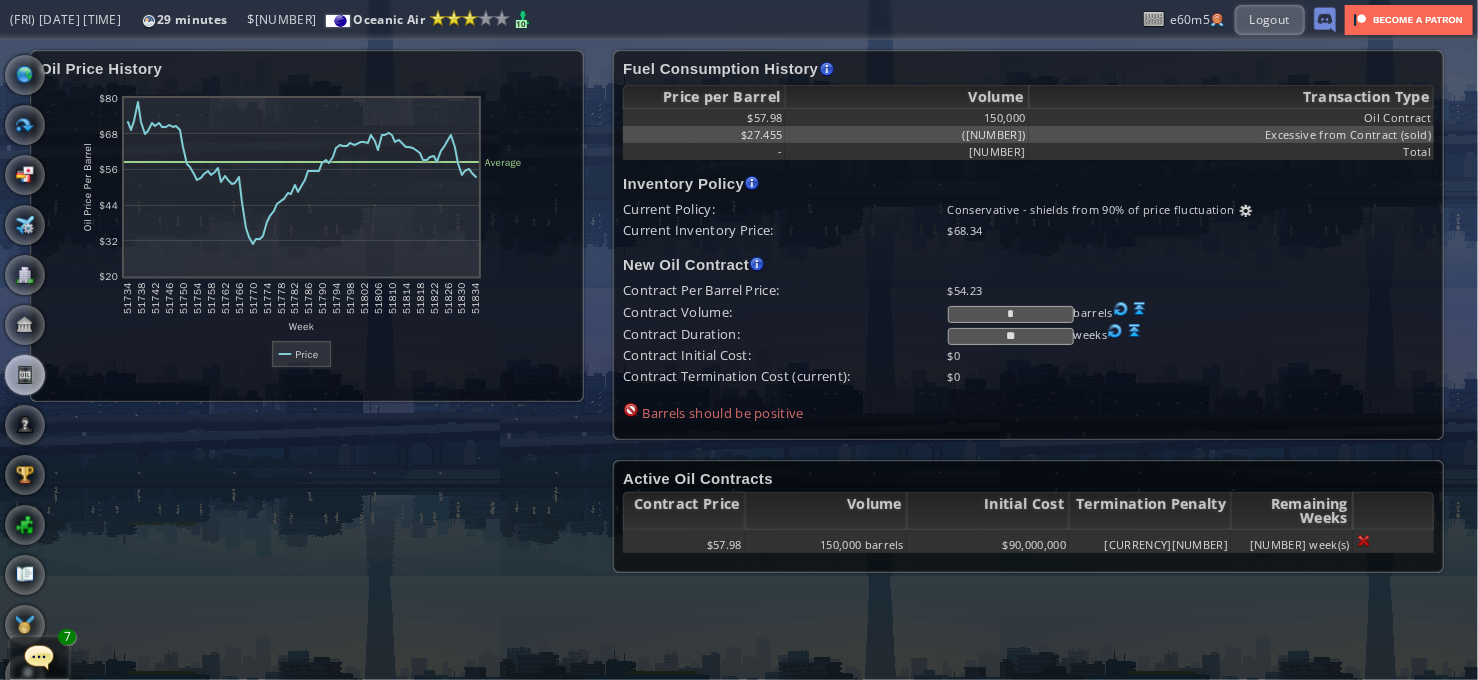 click at bounding box center [1140, 309] 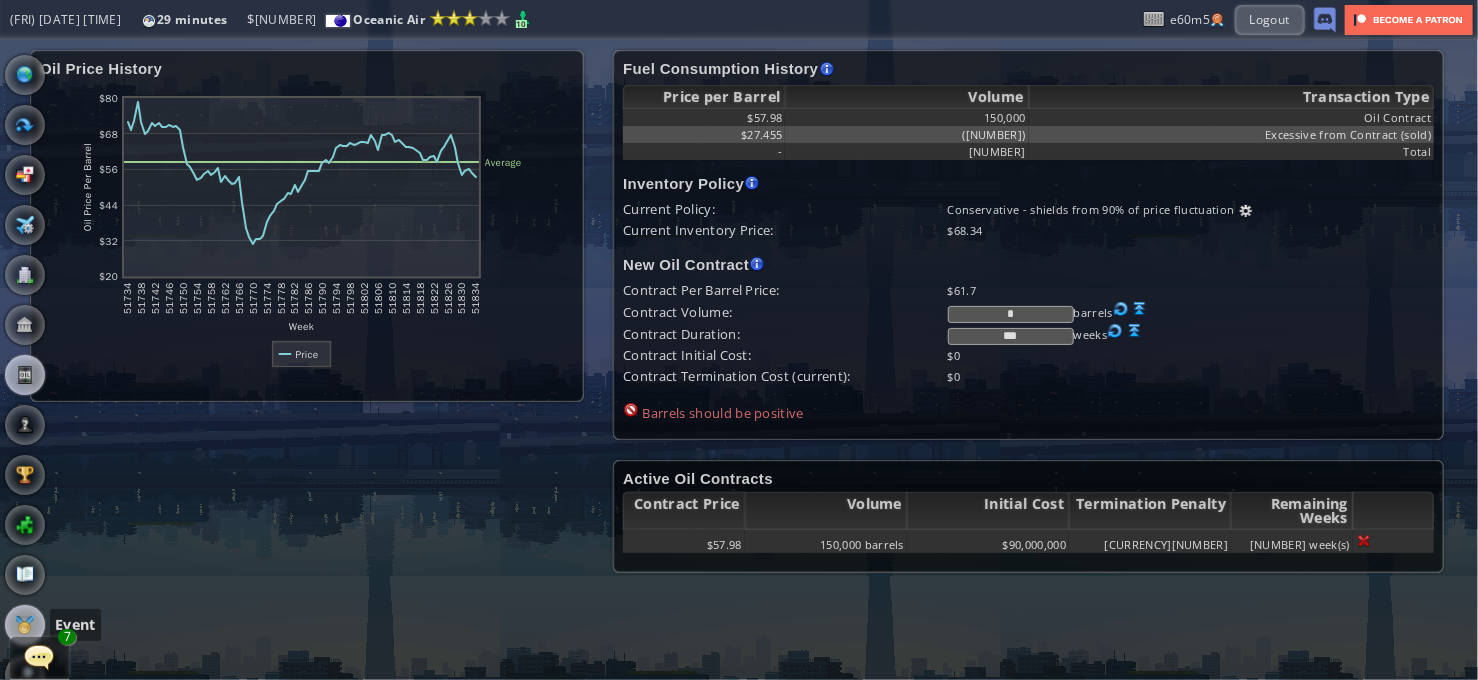 click at bounding box center [25, 625] 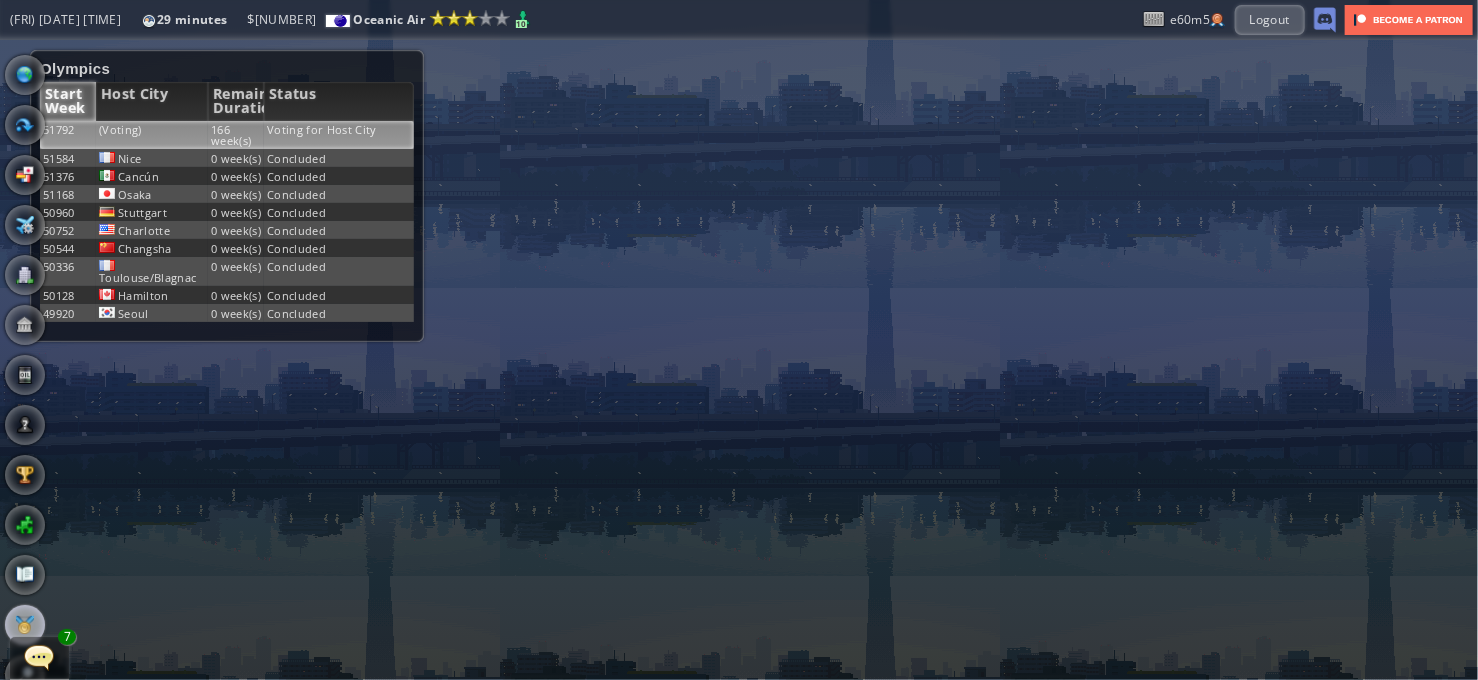 click on "(Voting)" at bounding box center [152, 135] 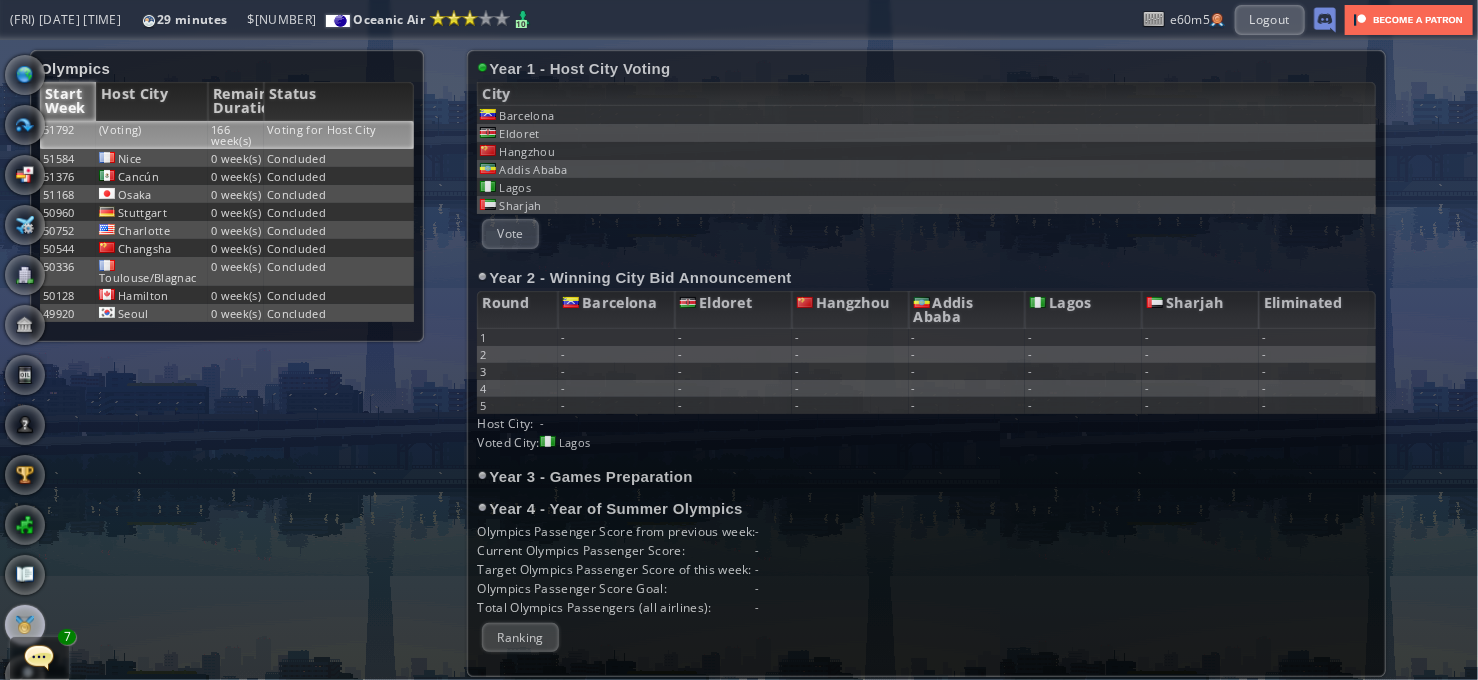 click on "(Voting)" at bounding box center [152, 135] 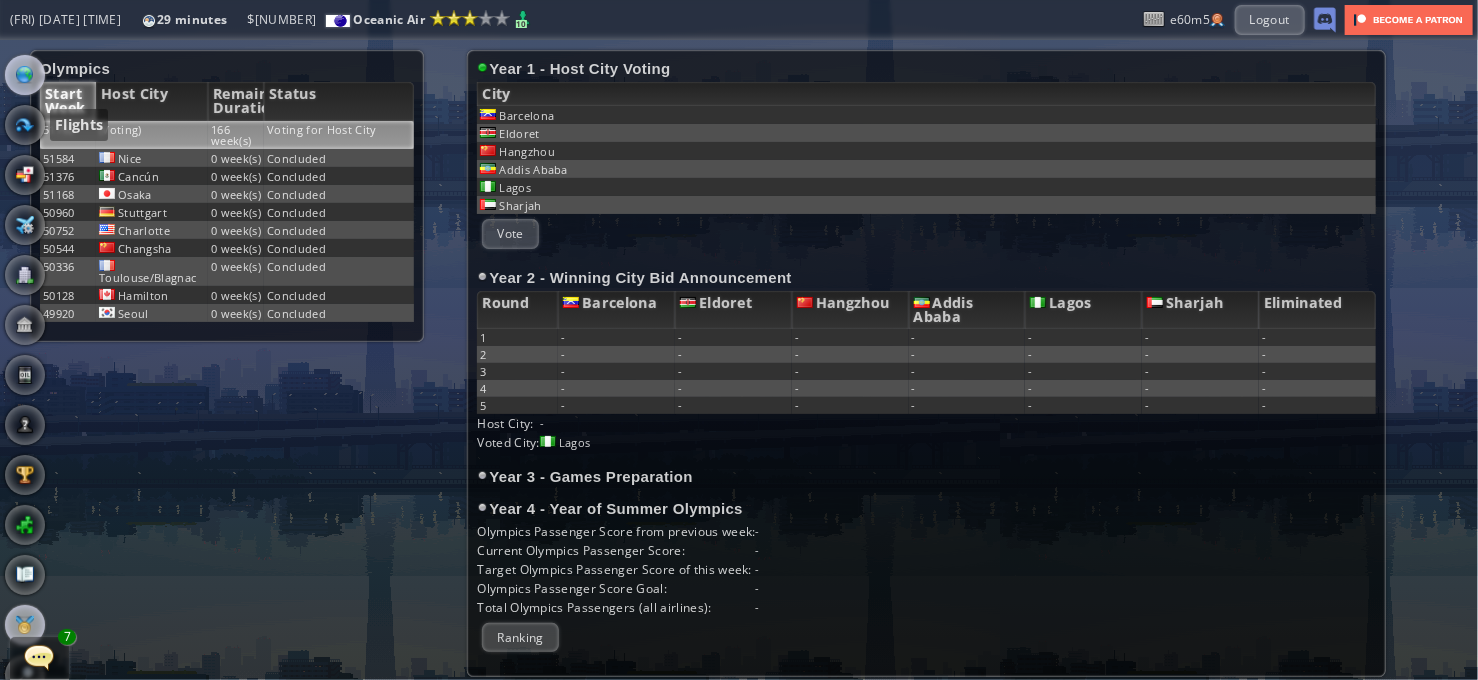 click at bounding box center [25, 75] 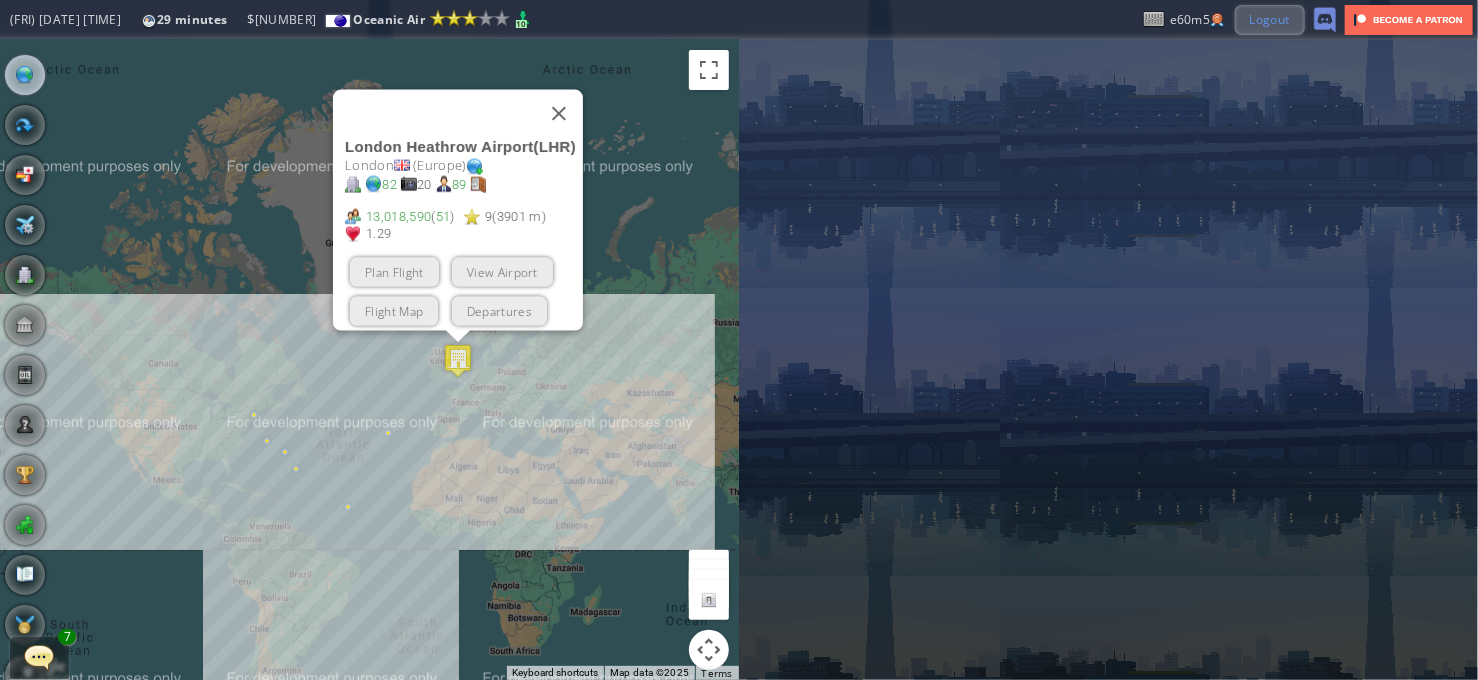 click on "Logout" at bounding box center (1270, 19) 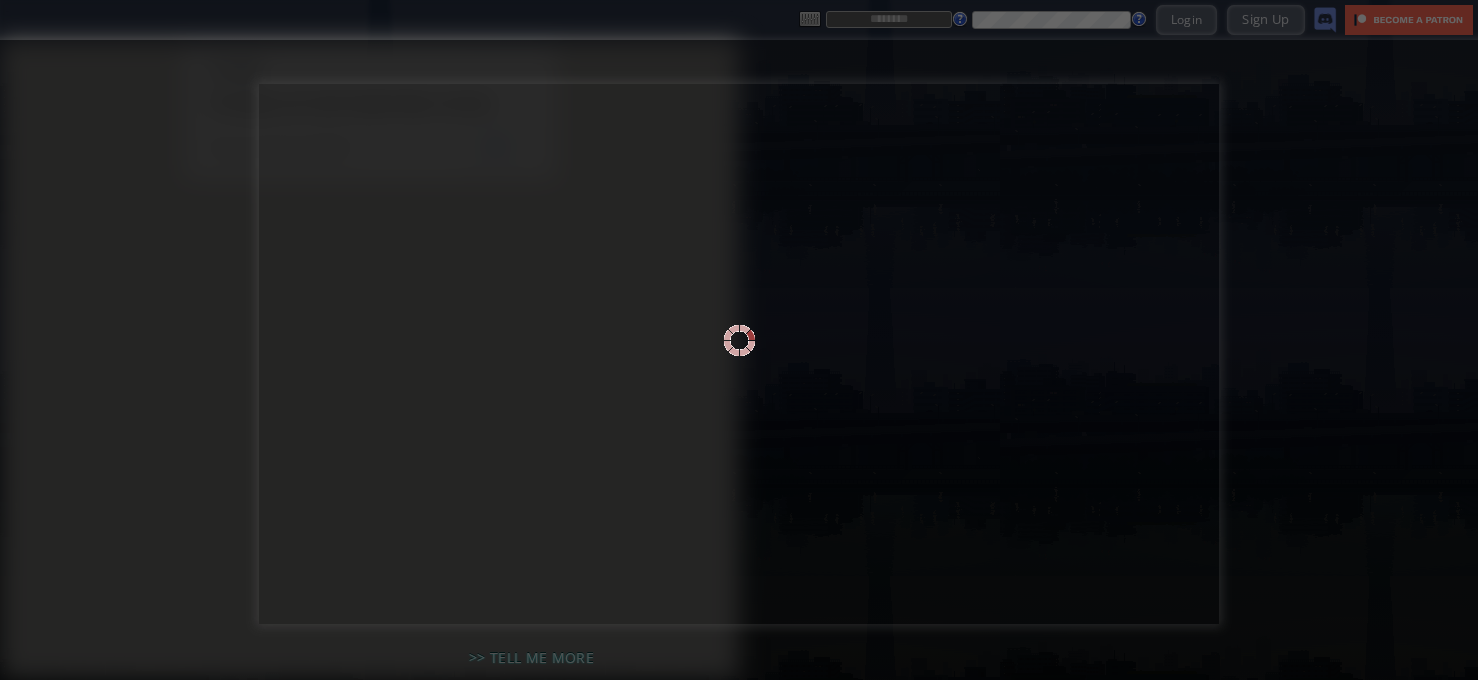 scroll, scrollTop: 0, scrollLeft: 0, axis: both 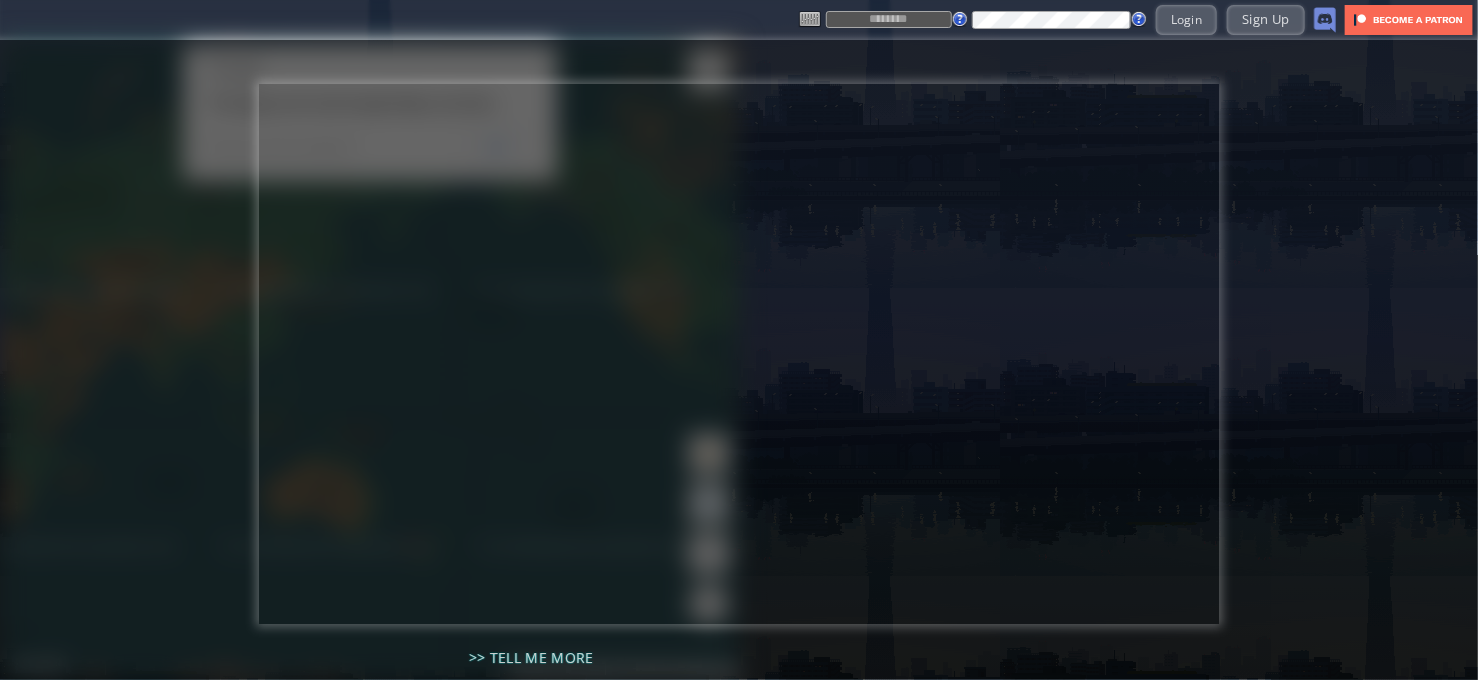 click at bounding box center [889, 19] 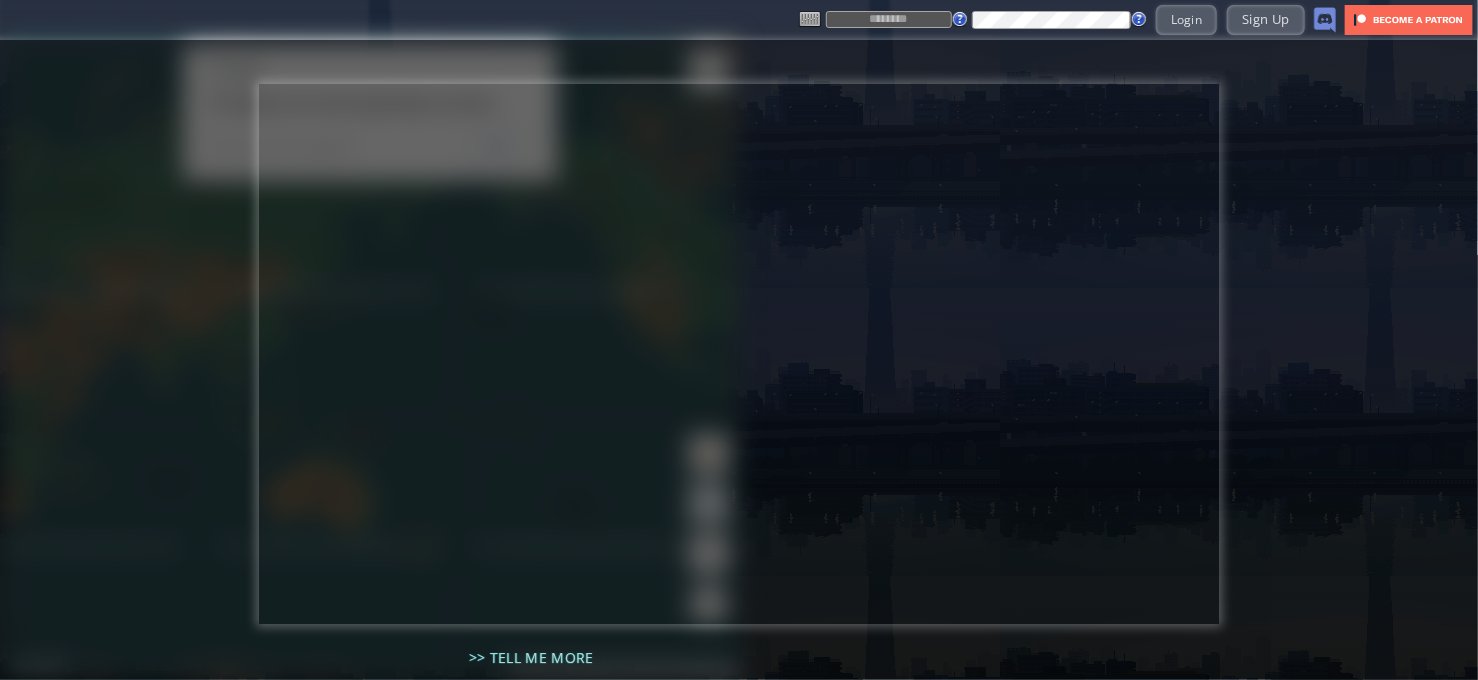 type on "****" 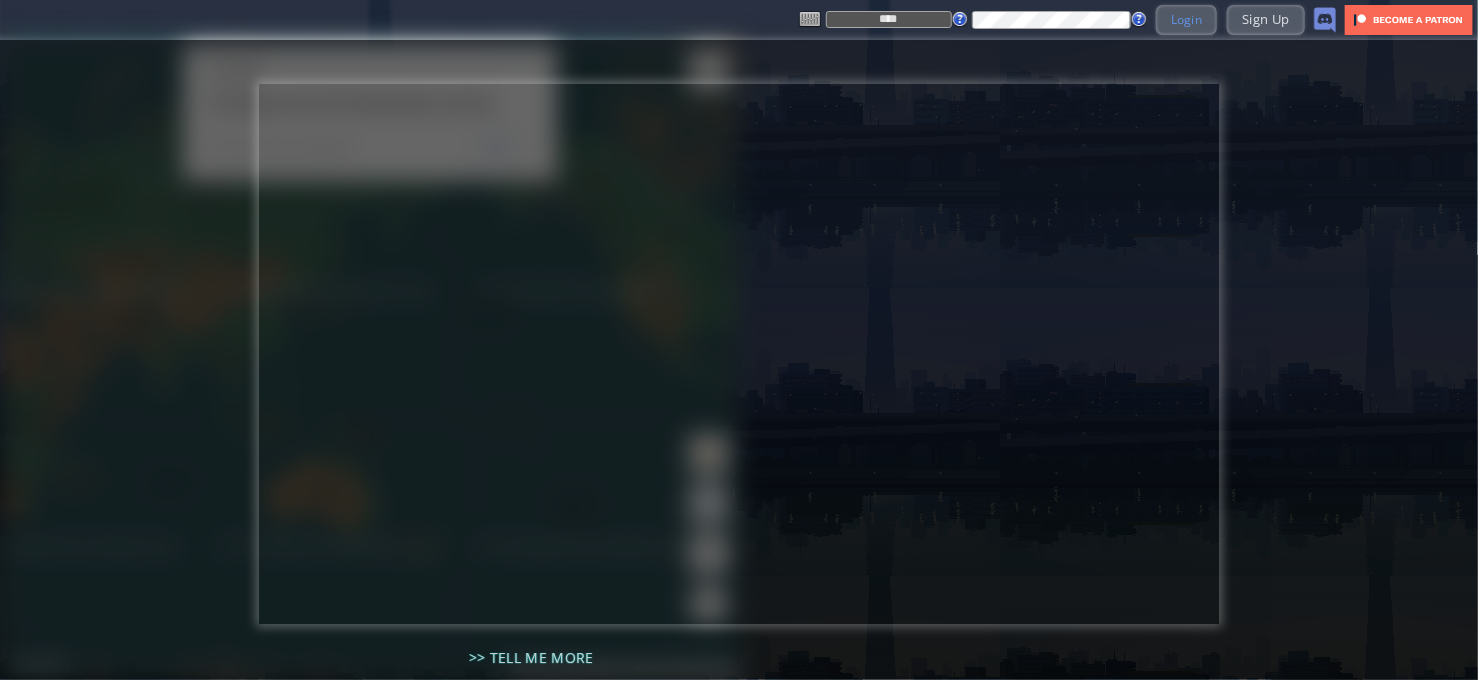 click on "Login" at bounding box center (1187, 19) 